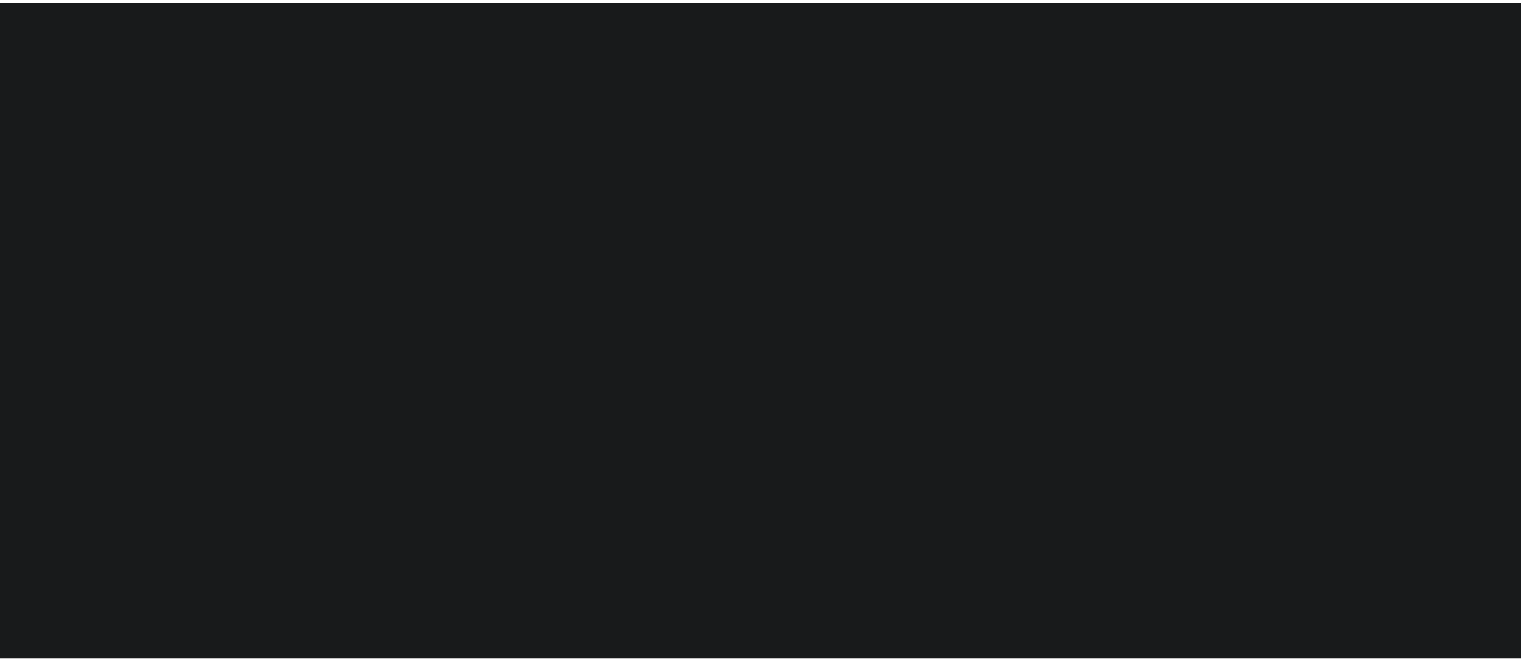 scroll, scrollTop: 0, scrollLeft: 0, axis: both 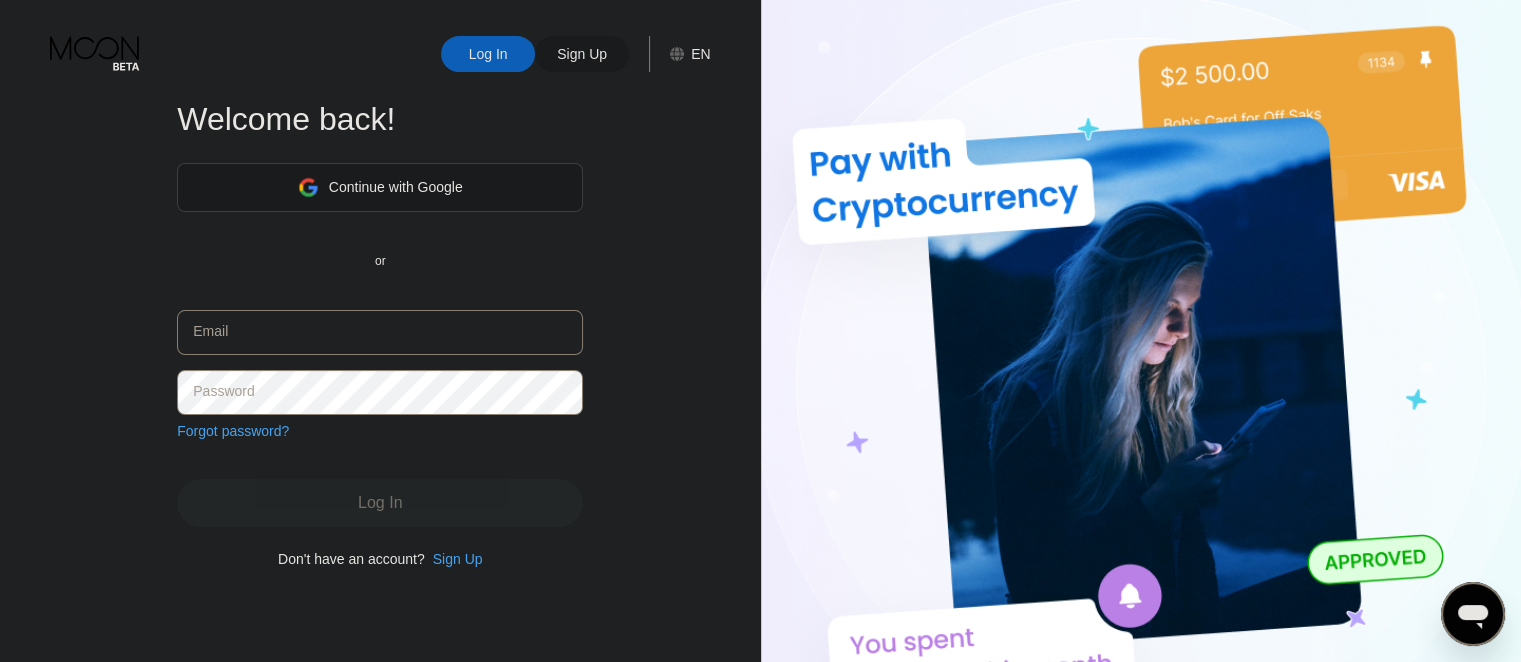 click on "Continue with Google" at bounding box center [396, 187] 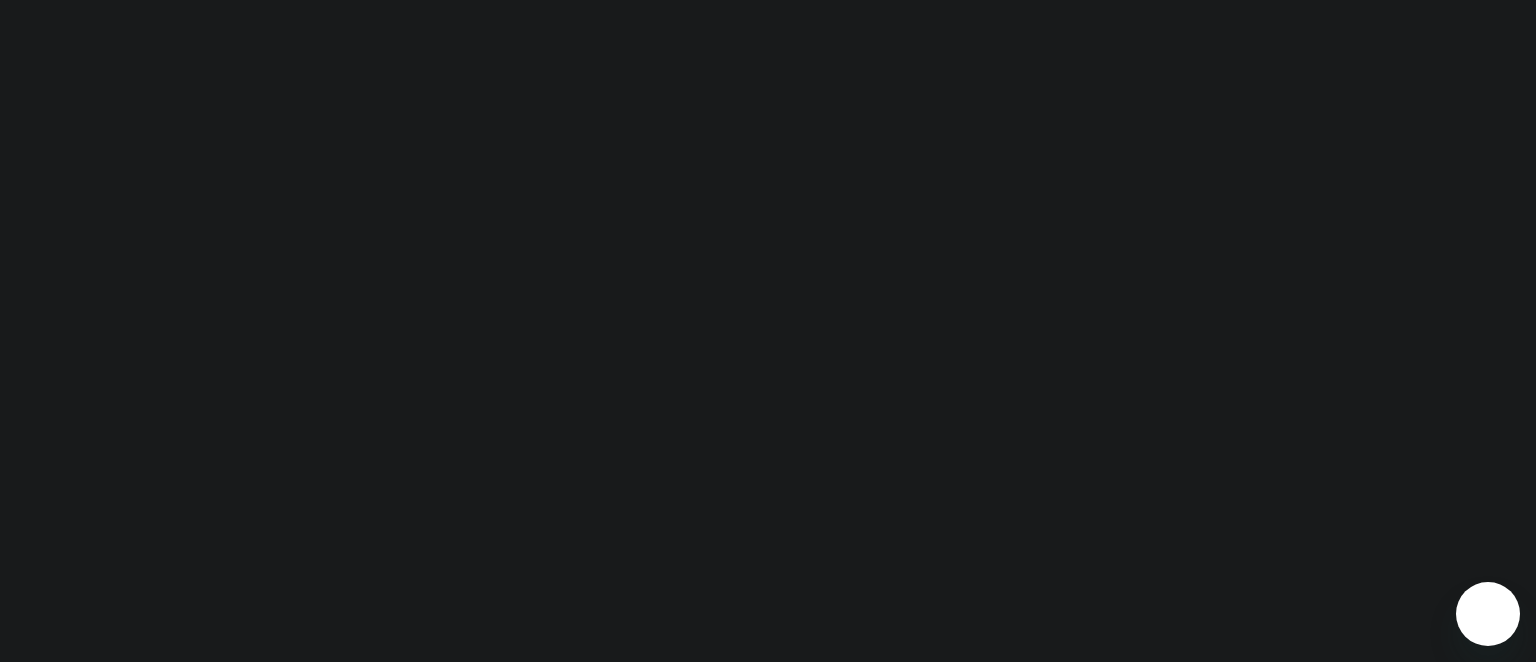 scroll, scrollTop: 0, scrollLeft: 0, axis: both 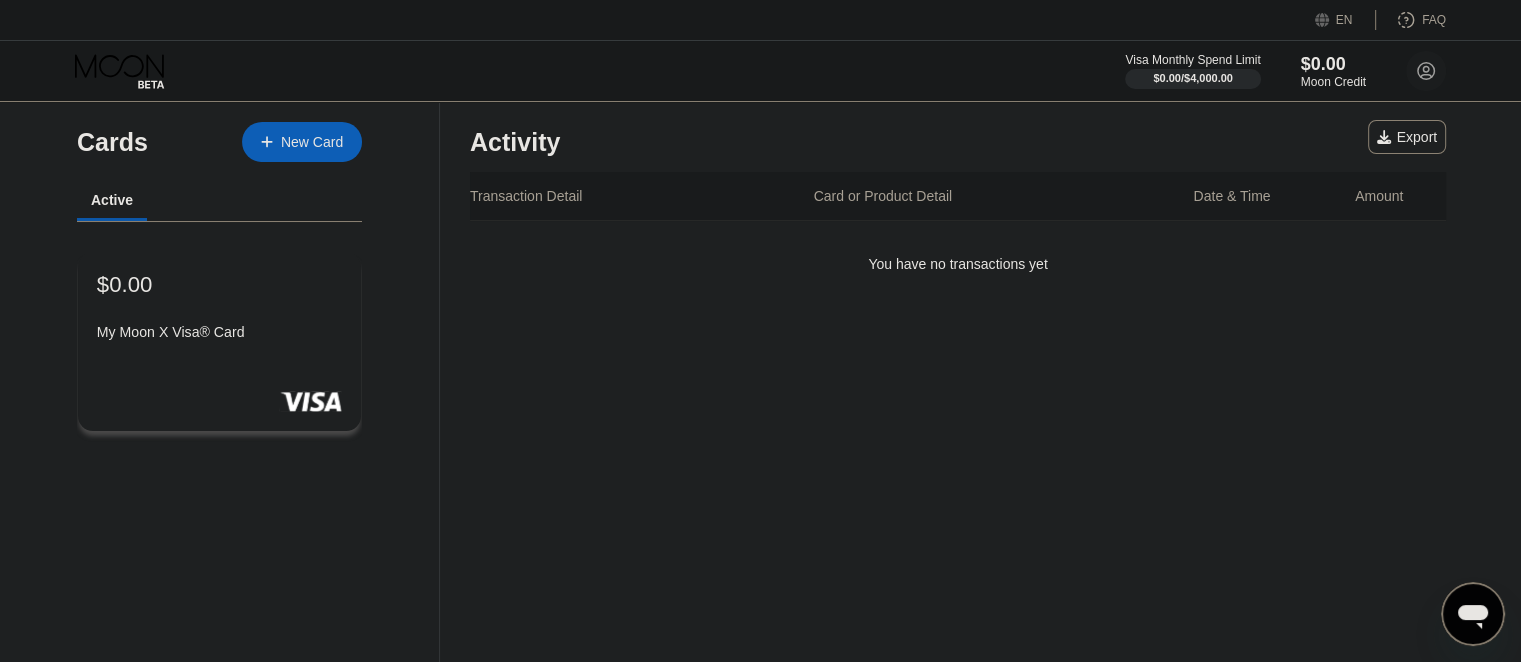 click on "$0.00 My Moon X Visa® Card" at bounding box center [220, 341] 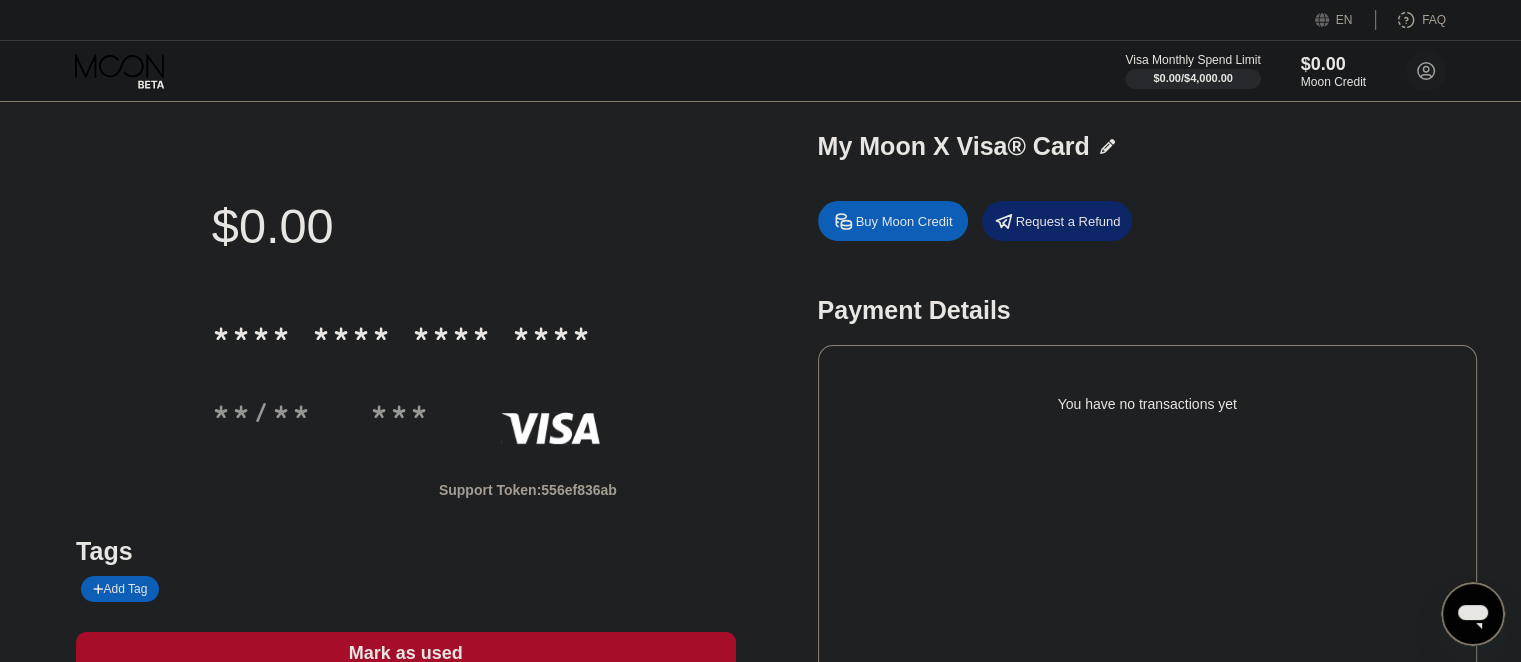 click on "Buy Moon Credit" at bounding box center [904, 221] 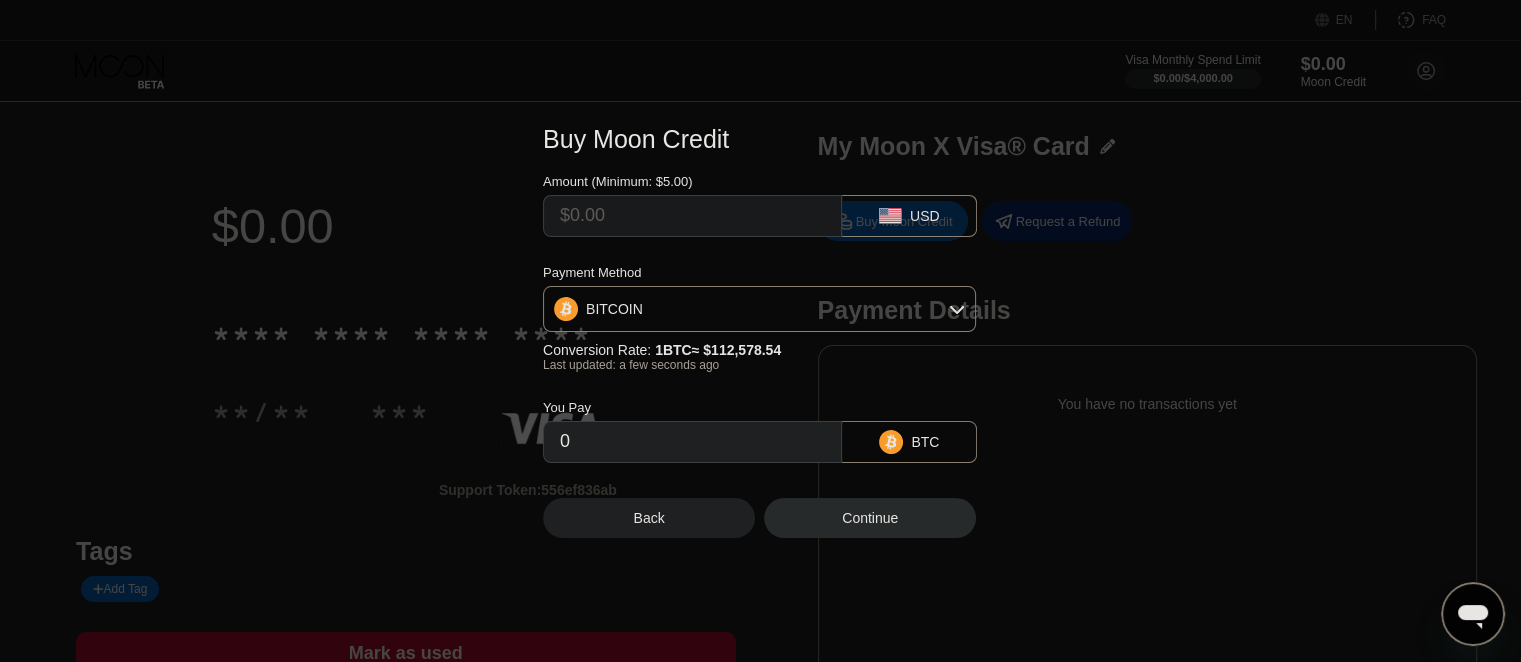 click on "Amount (Minimum: $5.00)" at bounding box center (692, 181) 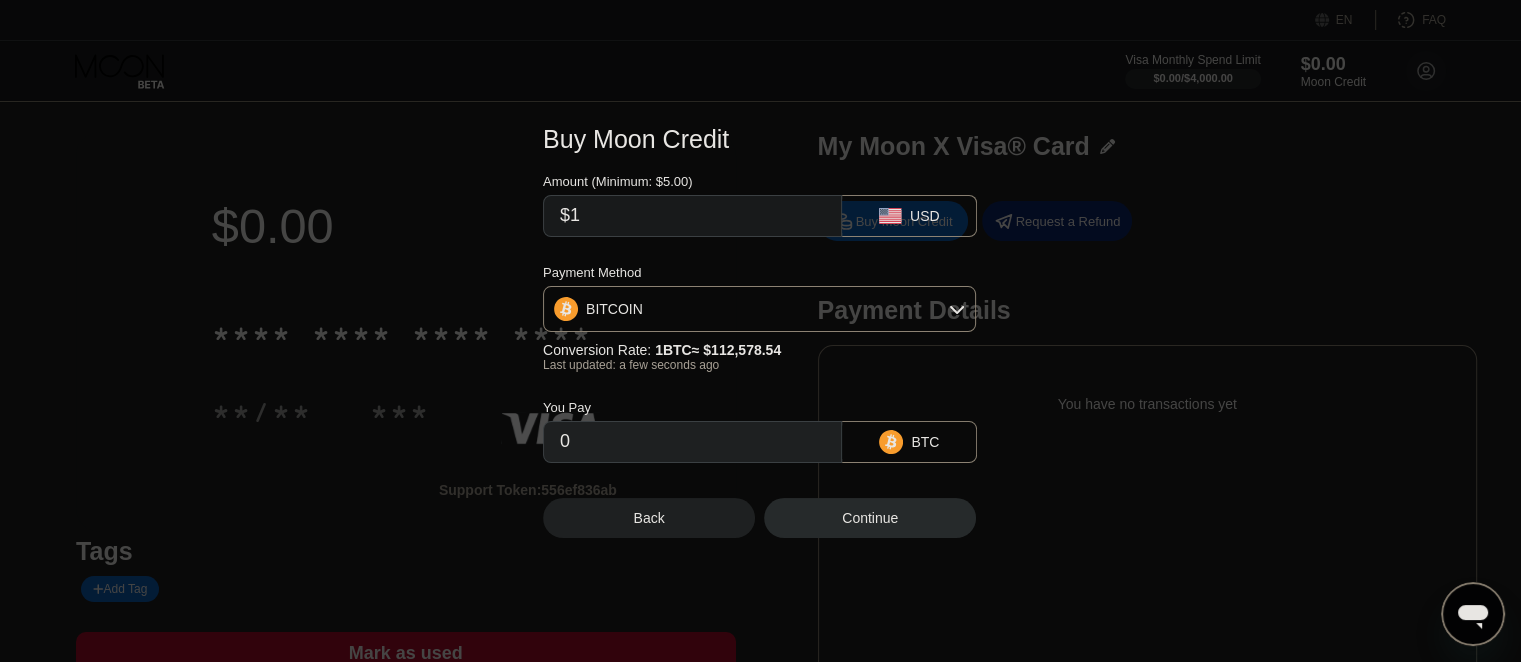 type on "0.00000889" 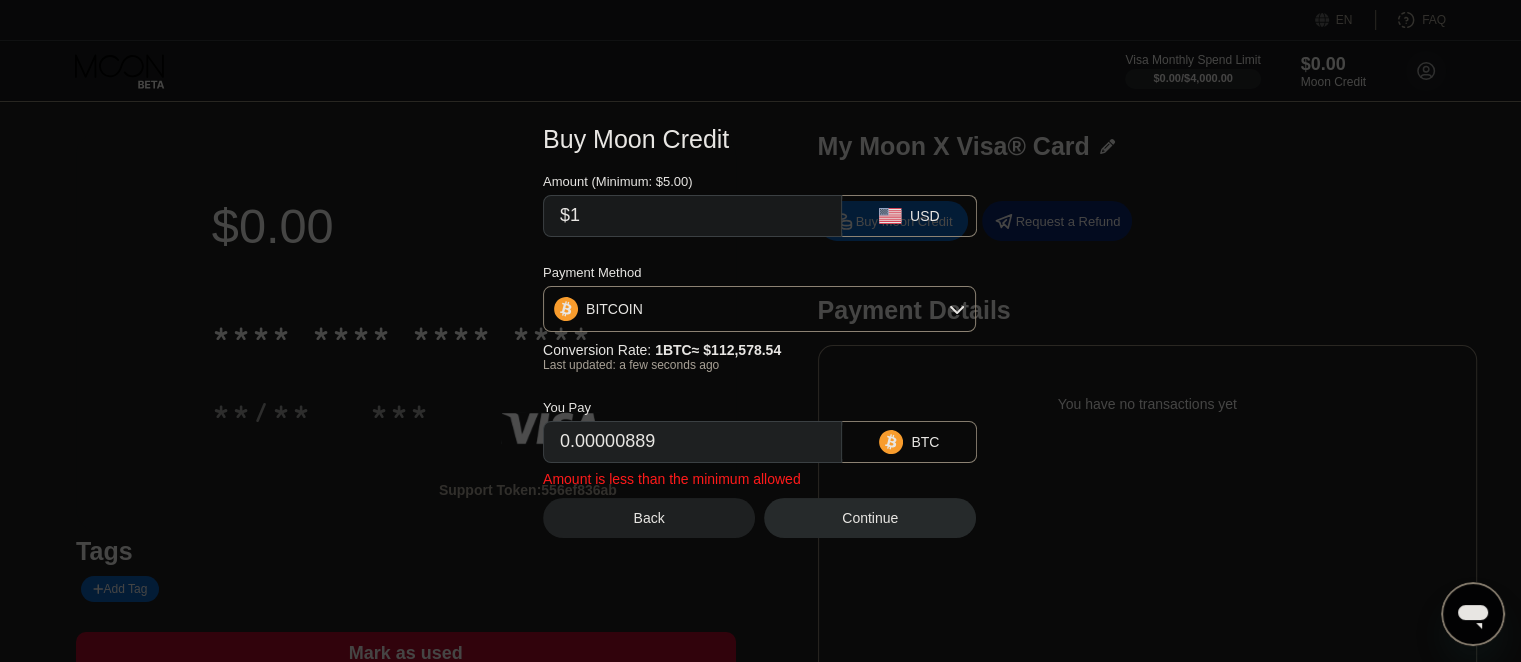 type on "$10" 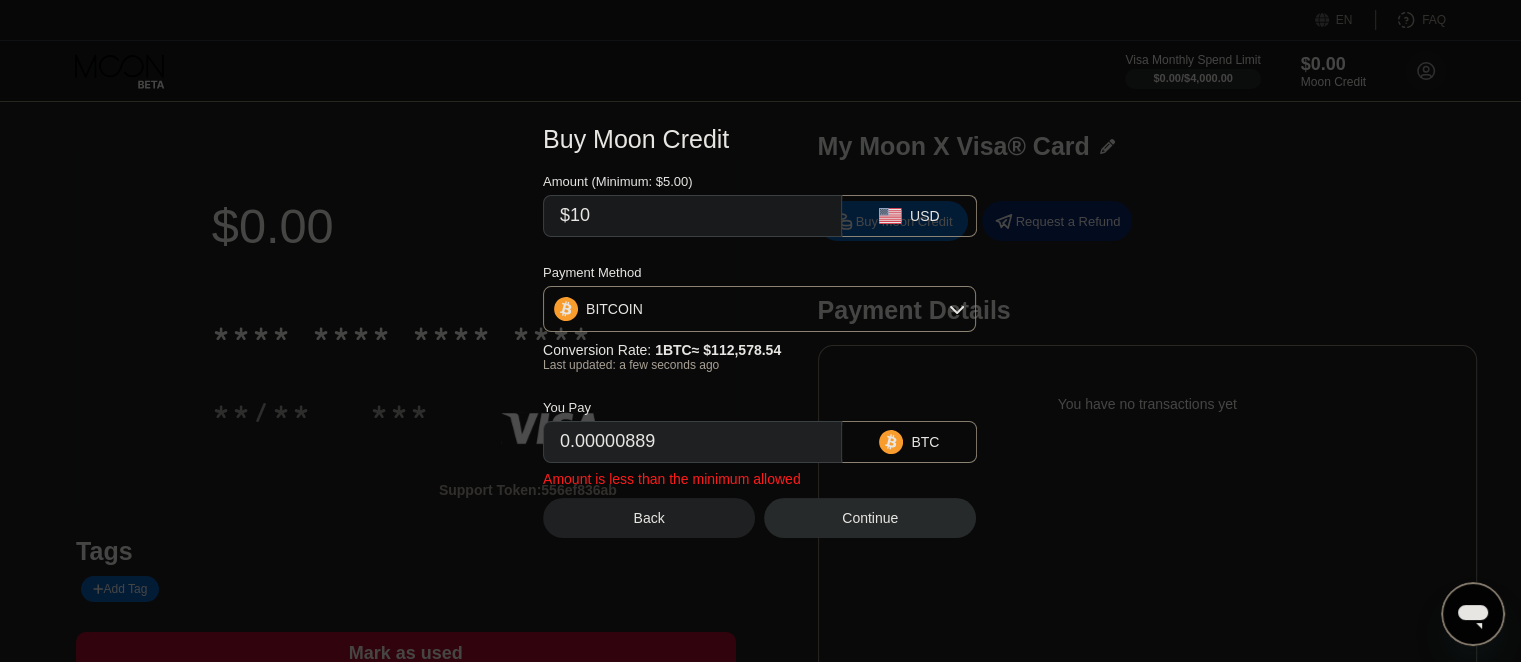 type on "0.00008883" 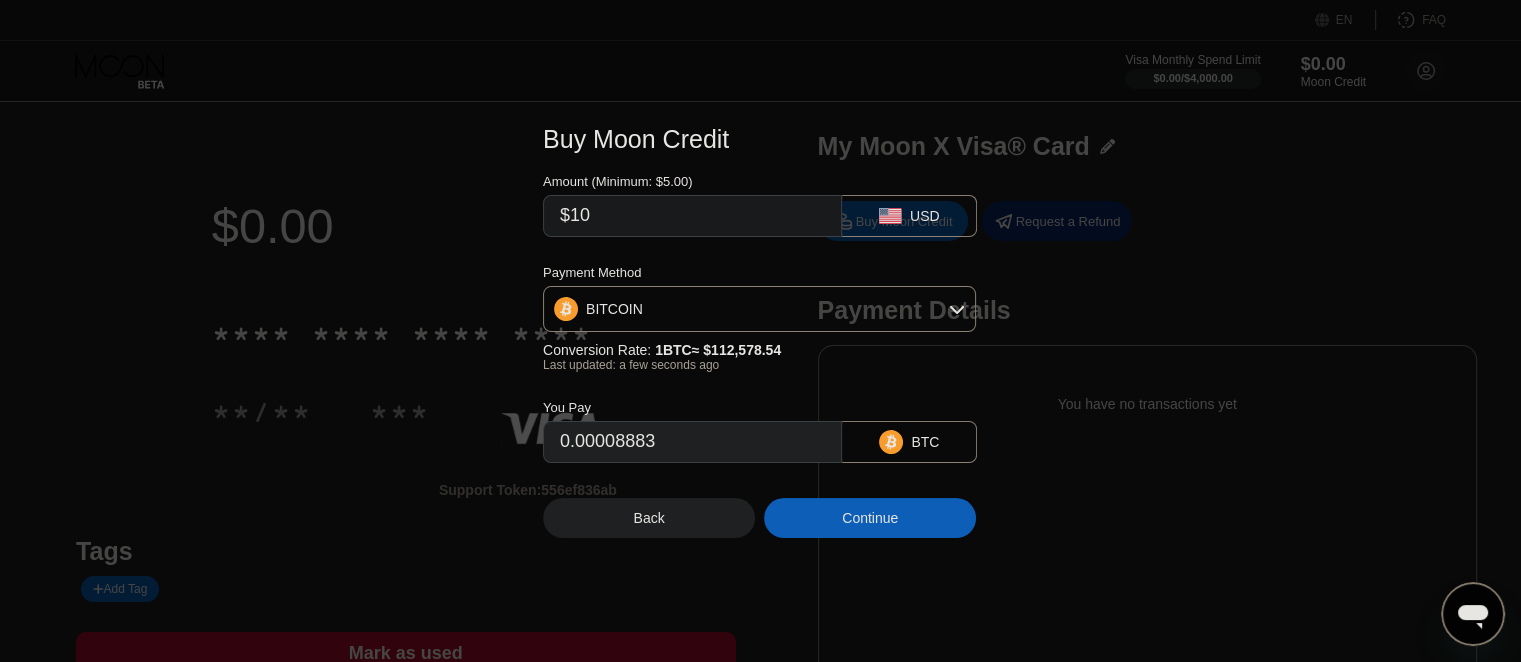type on "$10" 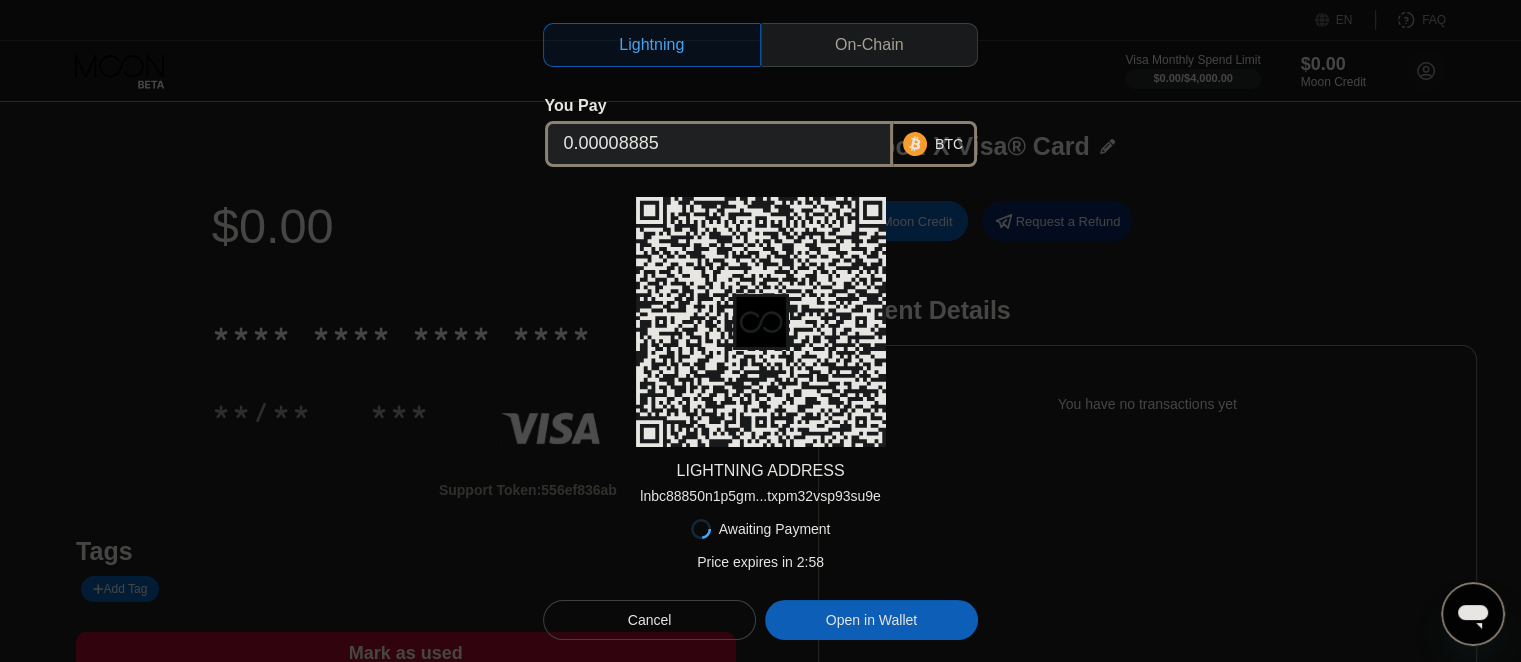 click on "lnbc88850n1p5gm...txpm32vsp93su9e" at bounding box center [760, 496] 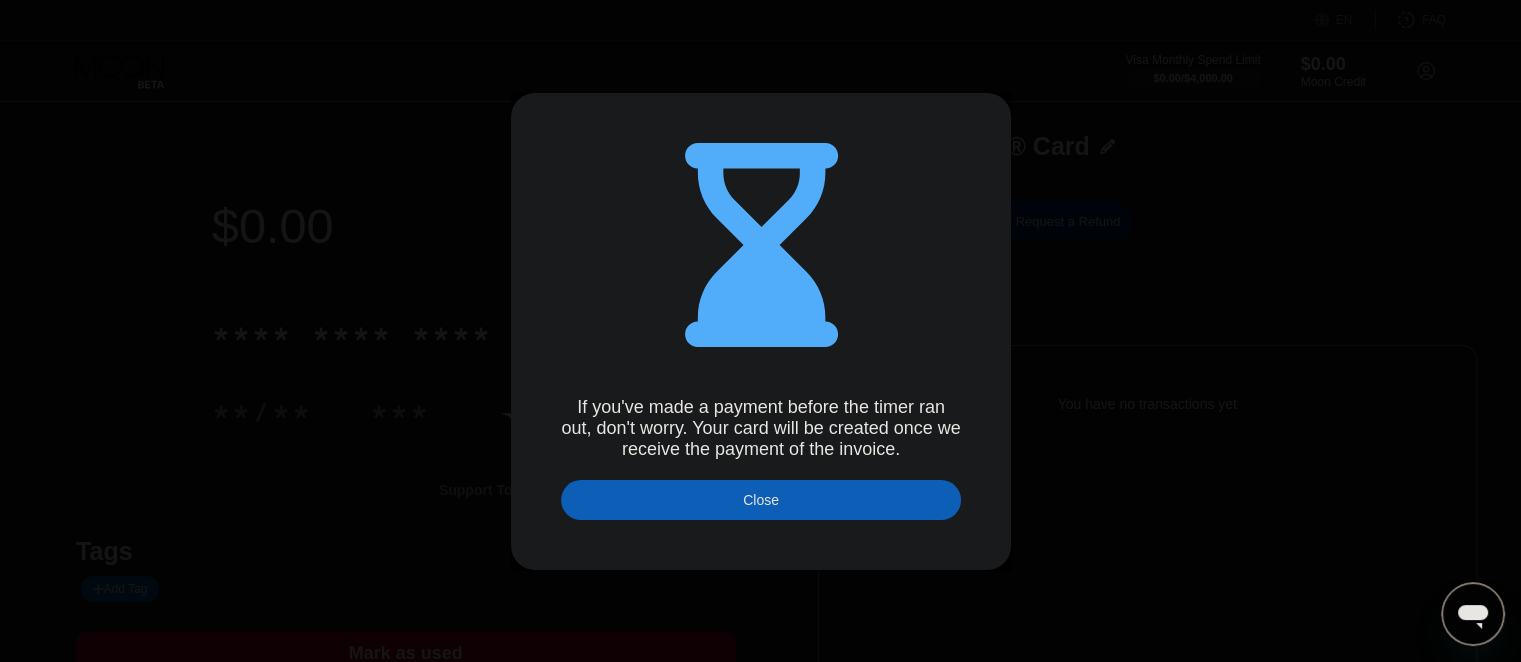 type on "0.00008880" 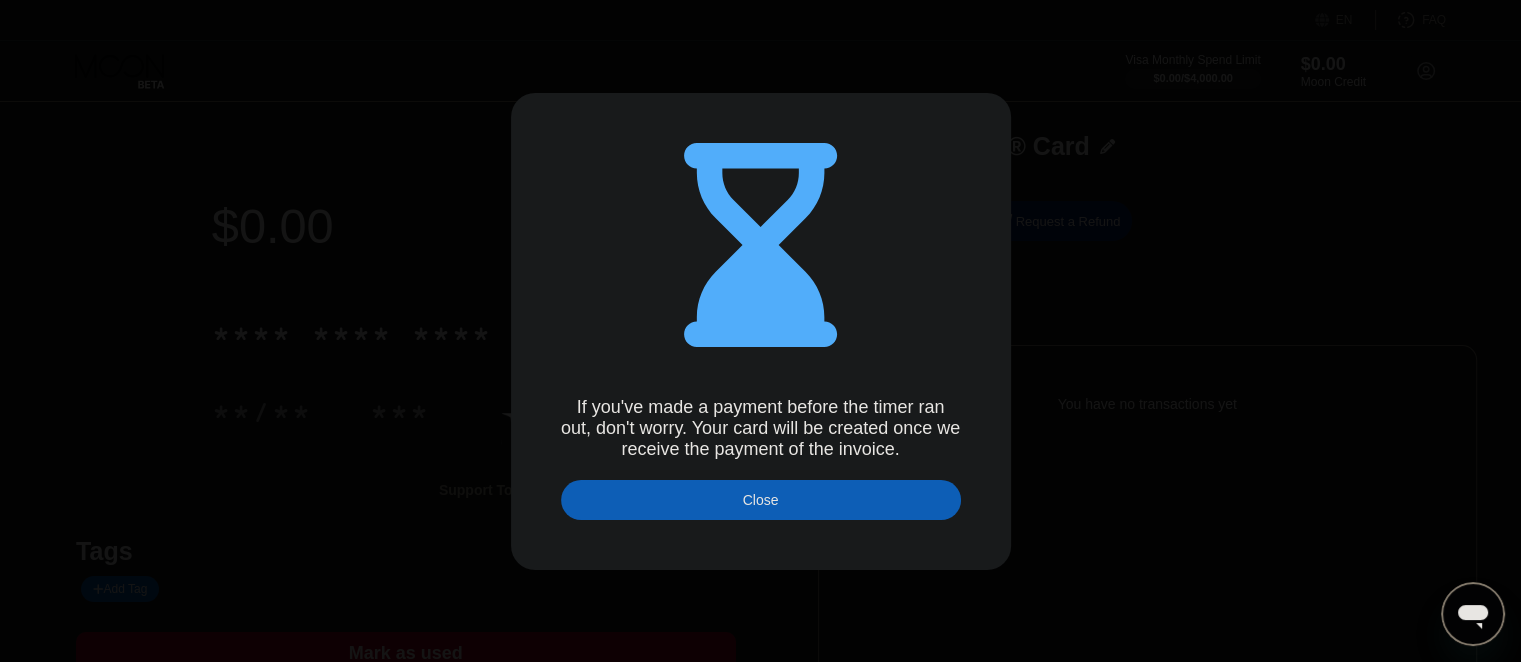 click on "Close" at bounding box center (761, 500) 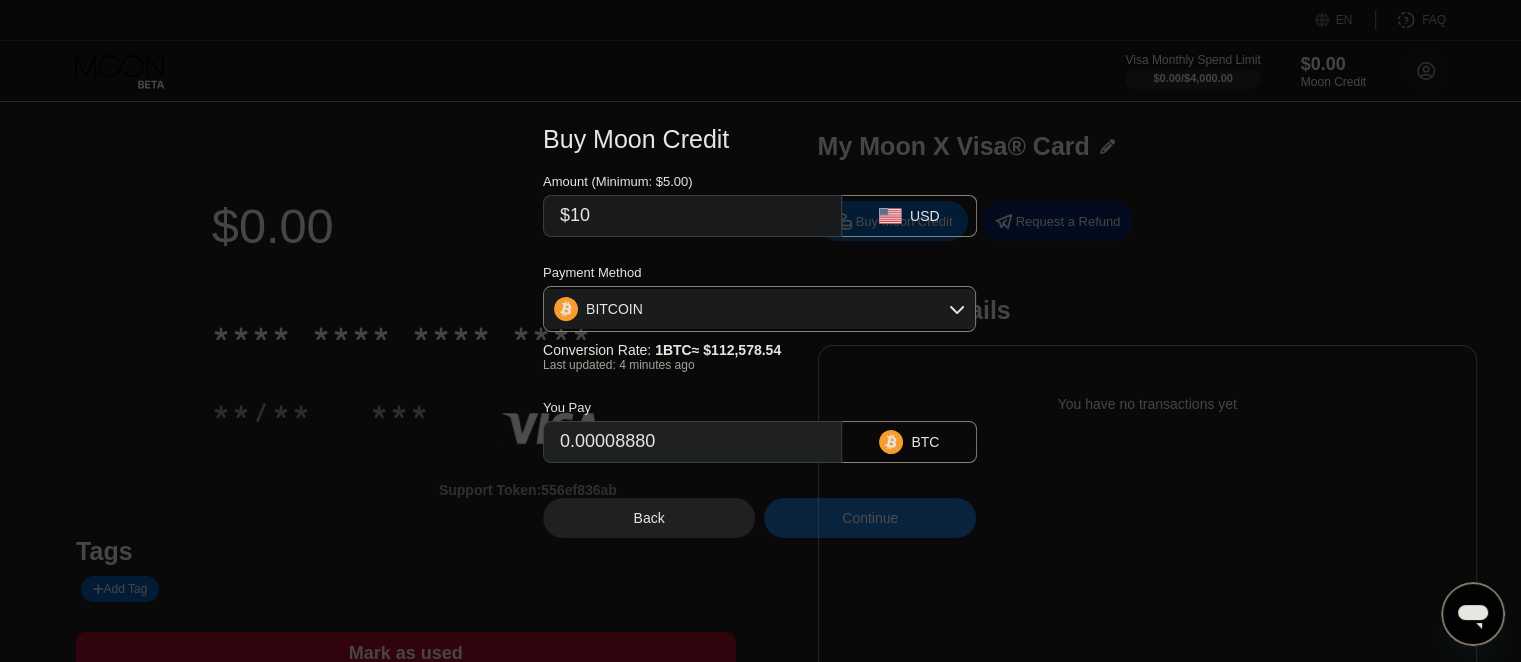 click on "Continue" at bounding box center (870, 518) 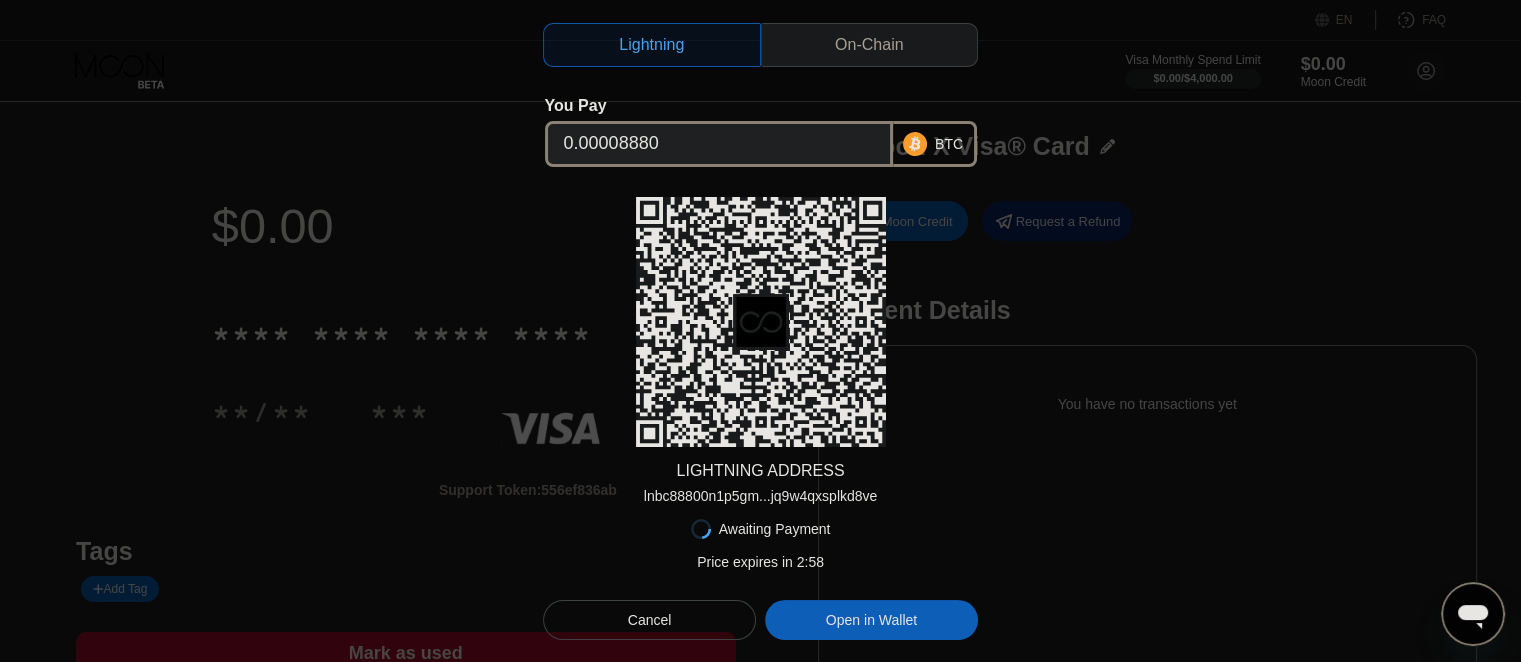 click on "lnbc88800n1p5gm...jq9w4qxsplkd8ve" at bounding box center (761, 496) 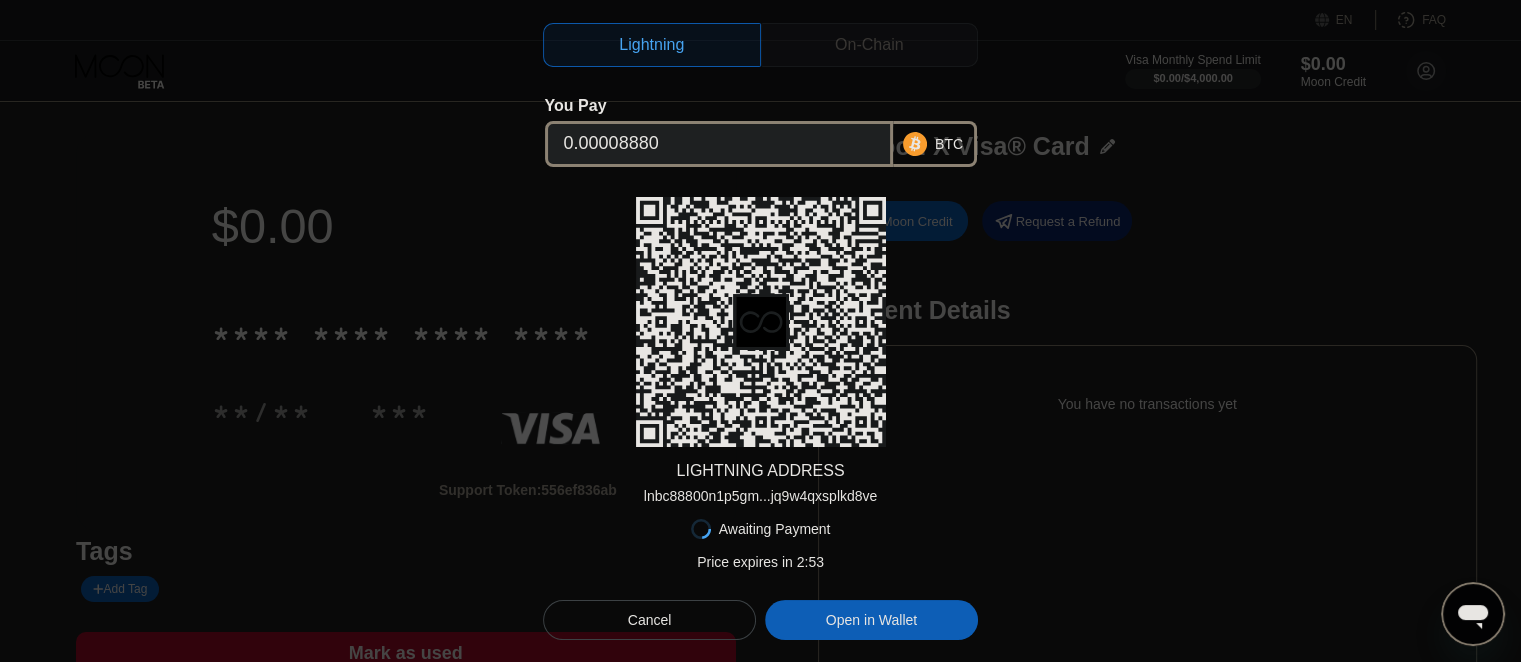 click on "On-Chain" at bounding box center [869, 45] 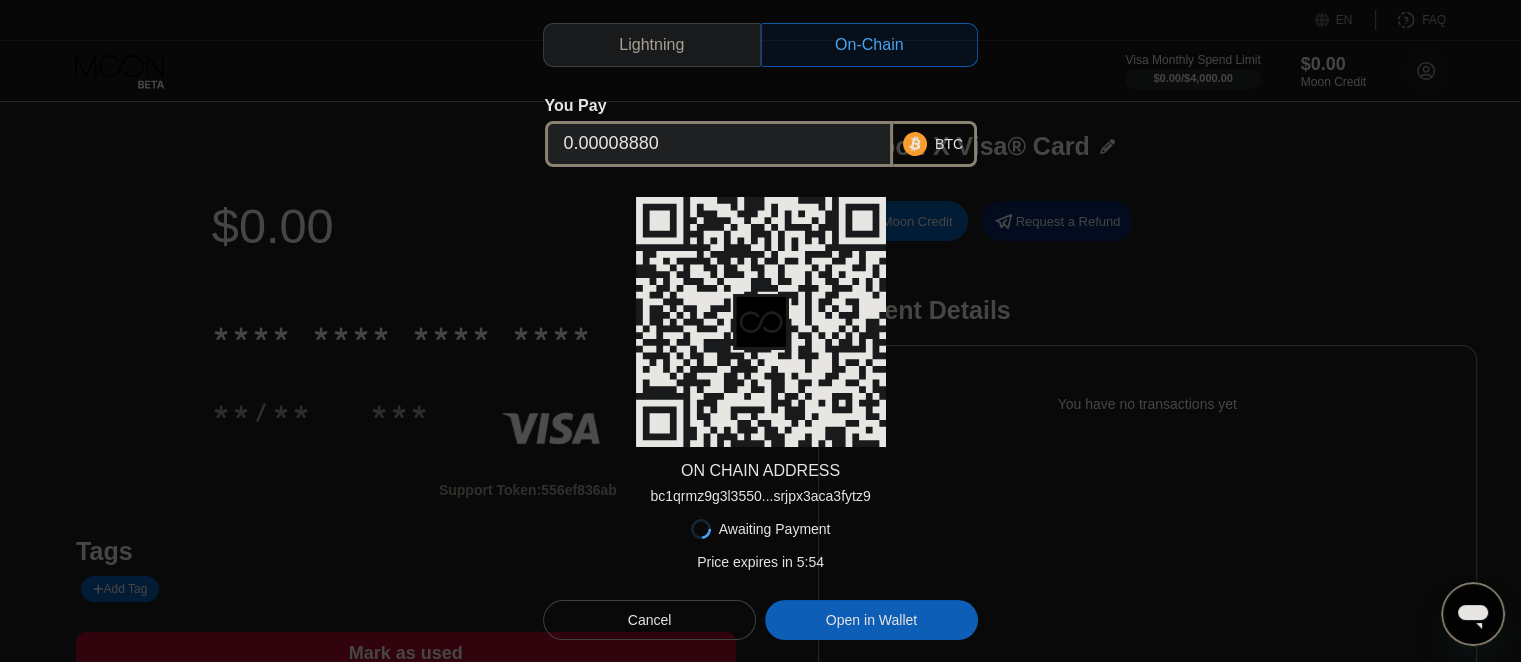click on "bc1qrmz9g3l3550...srjpx3aca3fytz9" at bounding box center [760, 496] 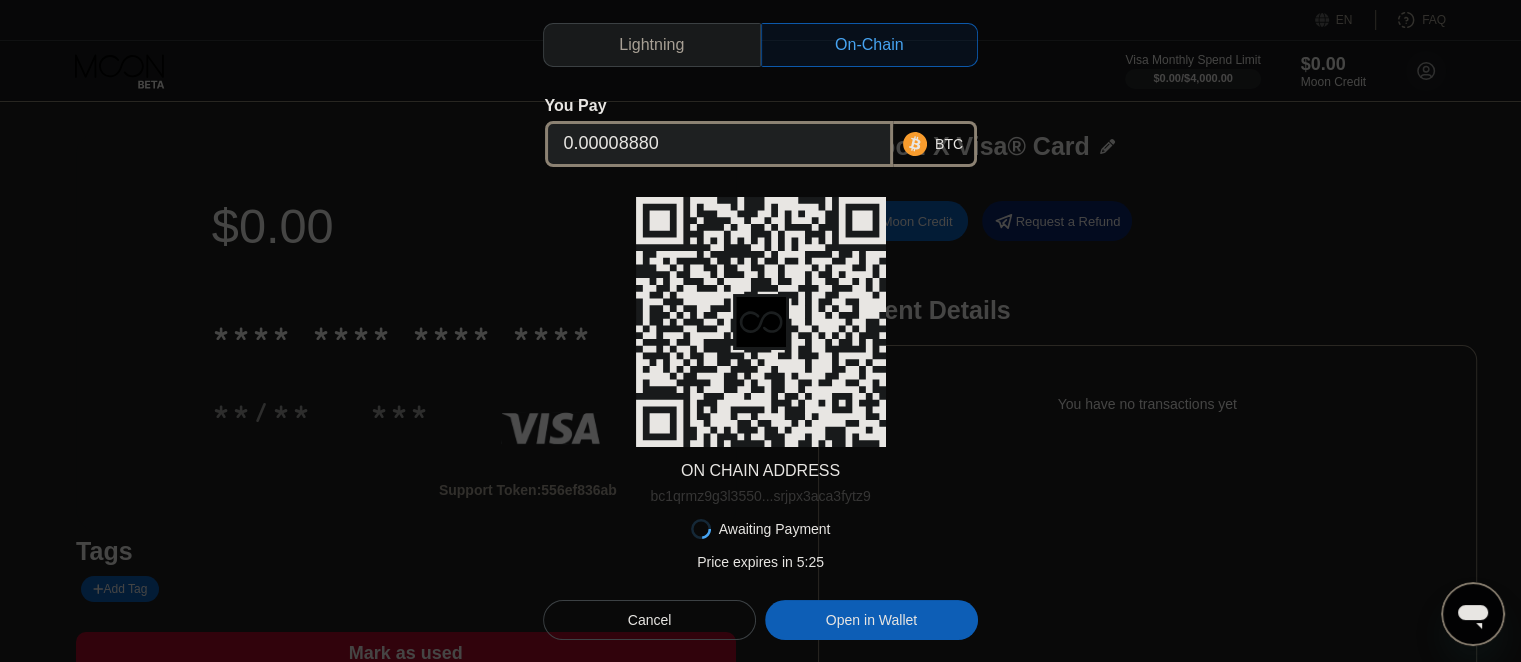 click on "bc1qrmz9g3l3550...srjpx3aca3fytz9" at bounding box center (760, 496) 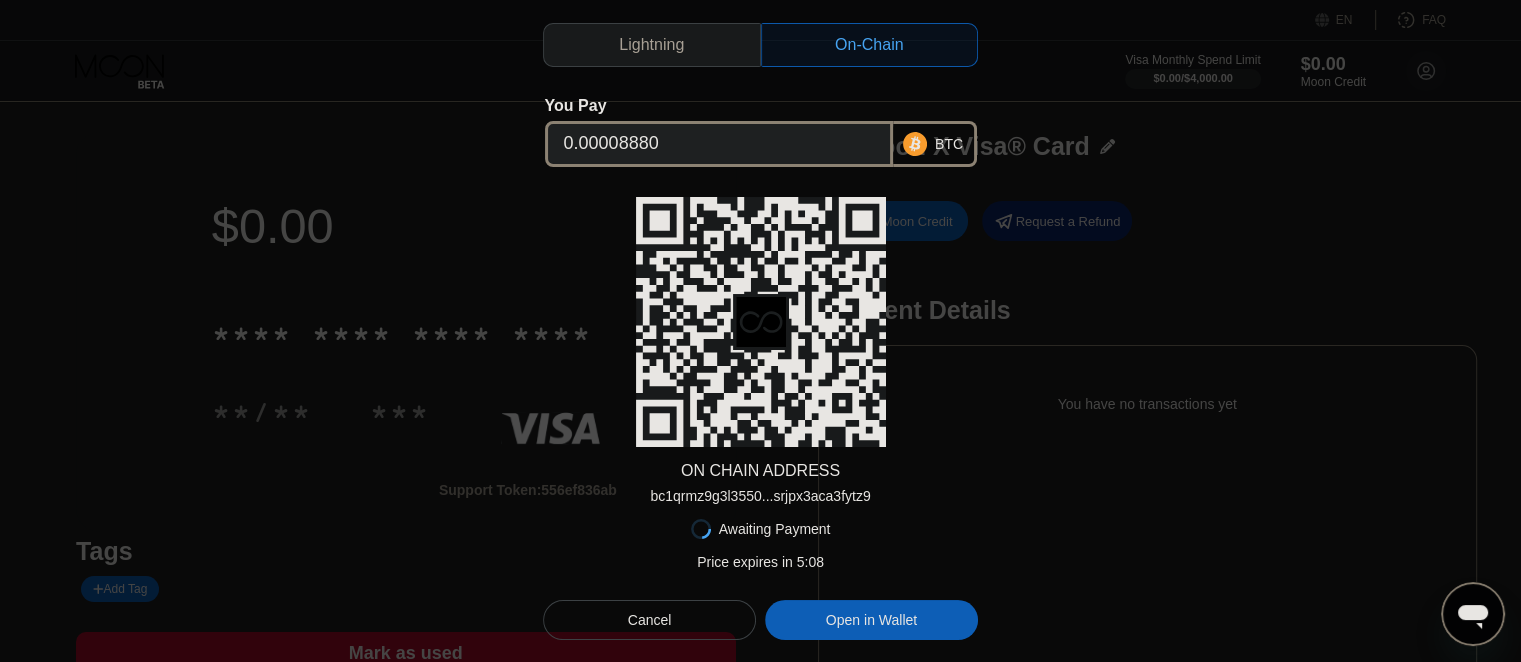 click on "Awaiting Payment Price expires in   2 : 50 Price expires in   5 : 08 Cancel Open in Wallet" at bounding box center (760, 572) 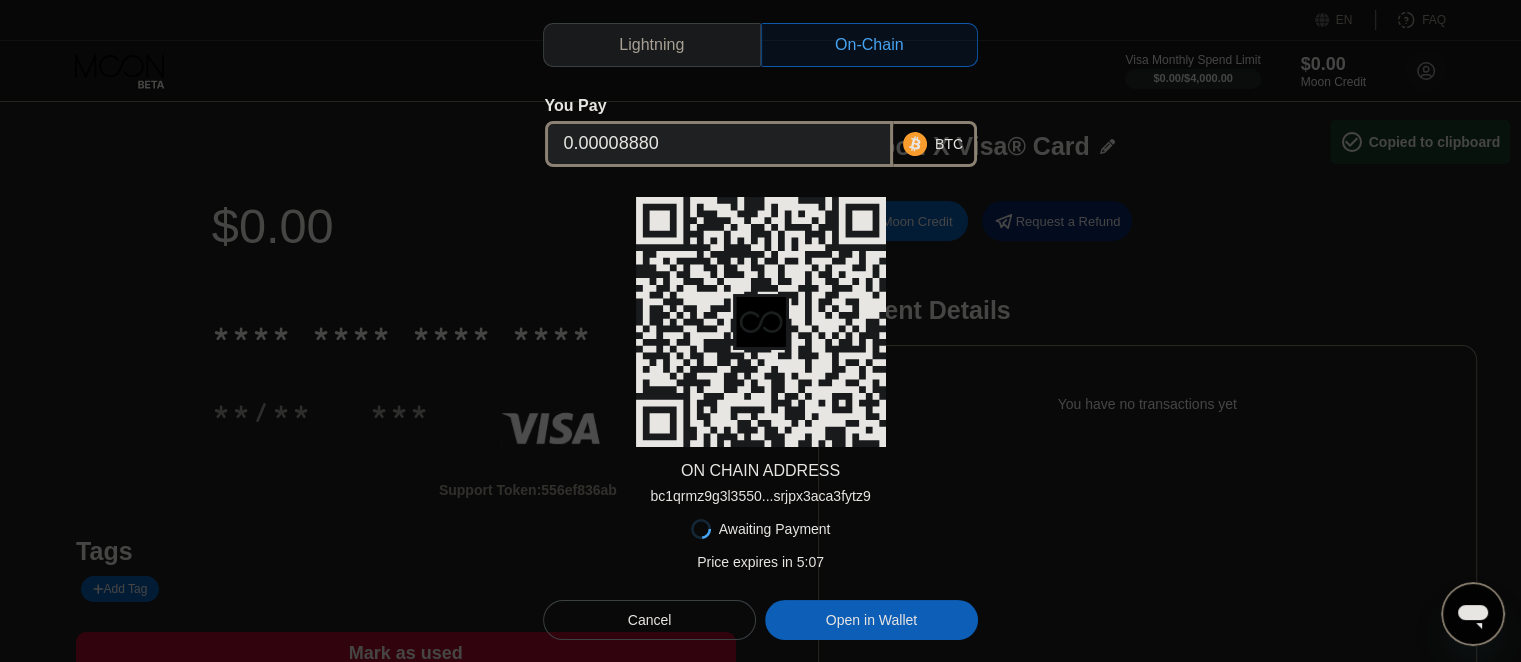 click on "bc1qrmz9g3l3550...srjpx3aca3fytz9" at bounding box center (760, 496) 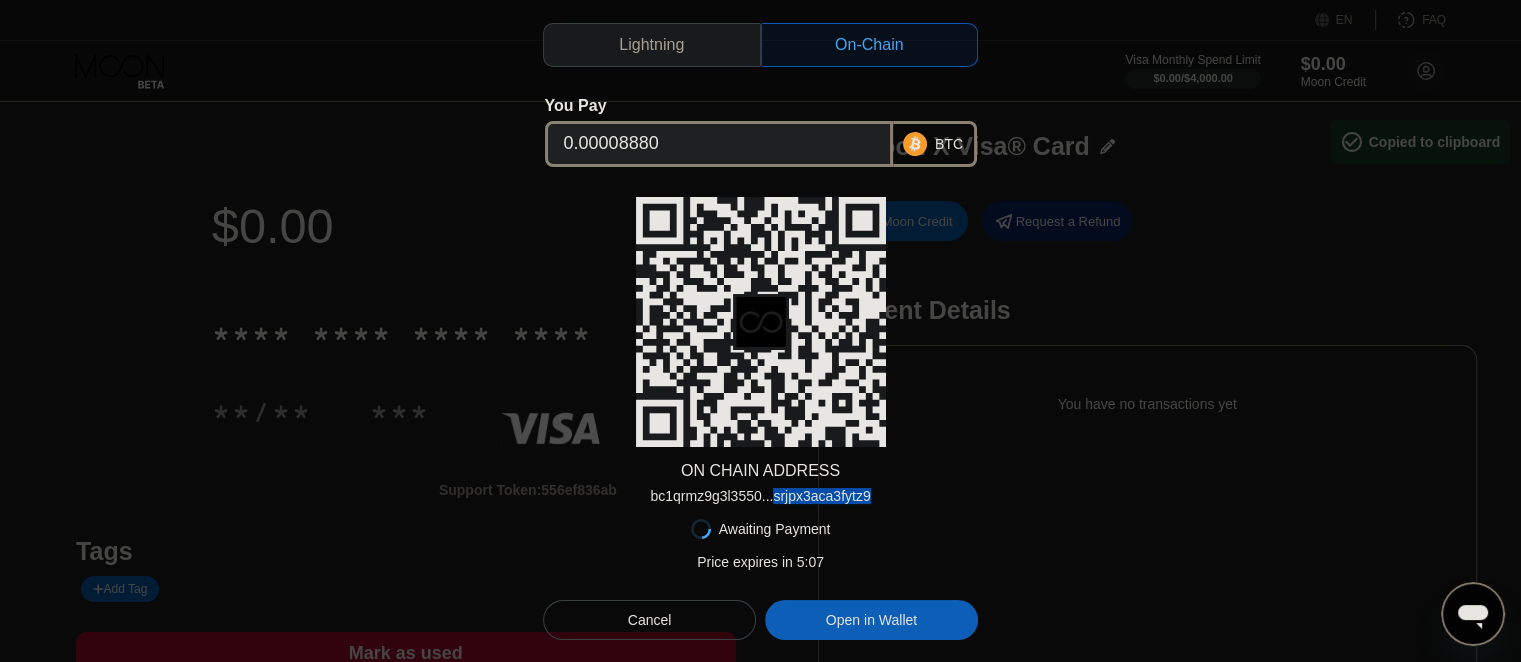 click on "bc1qrmz9g3l3550...srjpx3aca3fytz9" at bounding box center [760, 496] 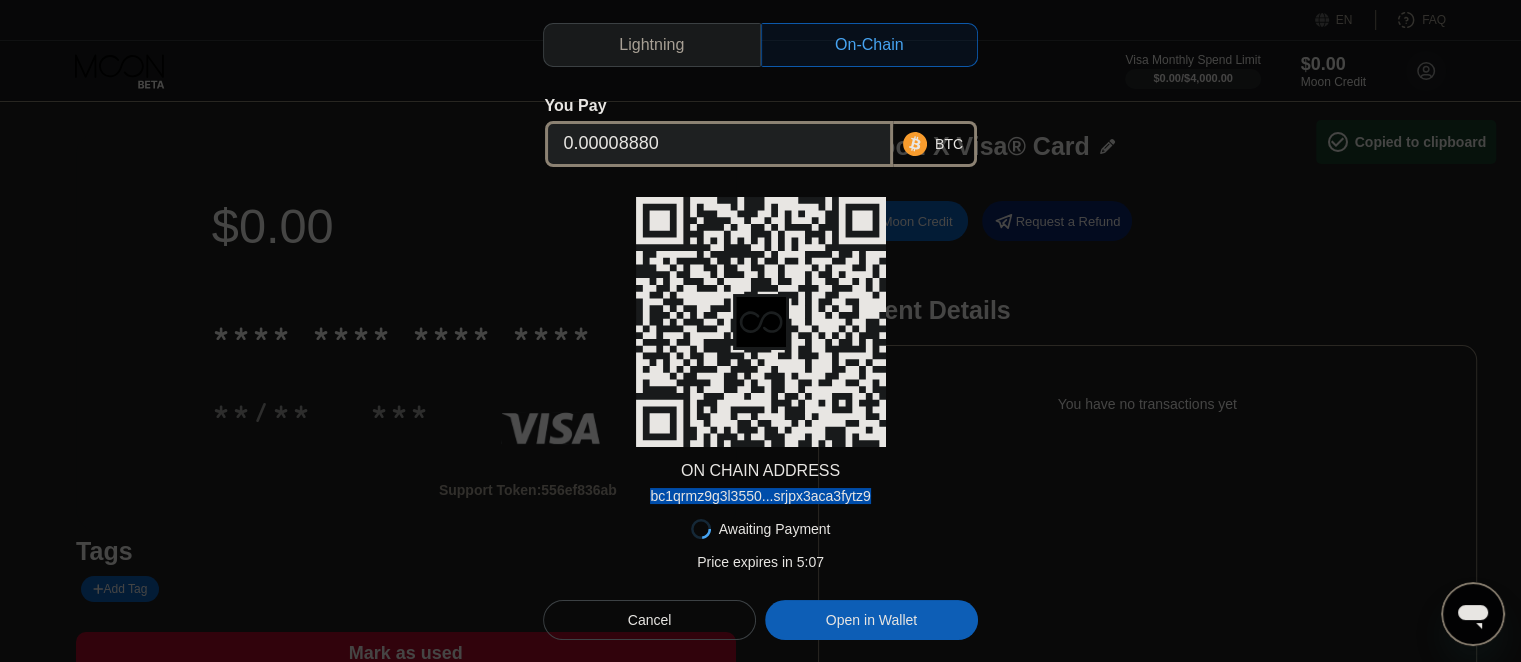 click on "bc1qrmz9g3l3550...srjpx3aca3fytz9" at bounding box center (760, 496) 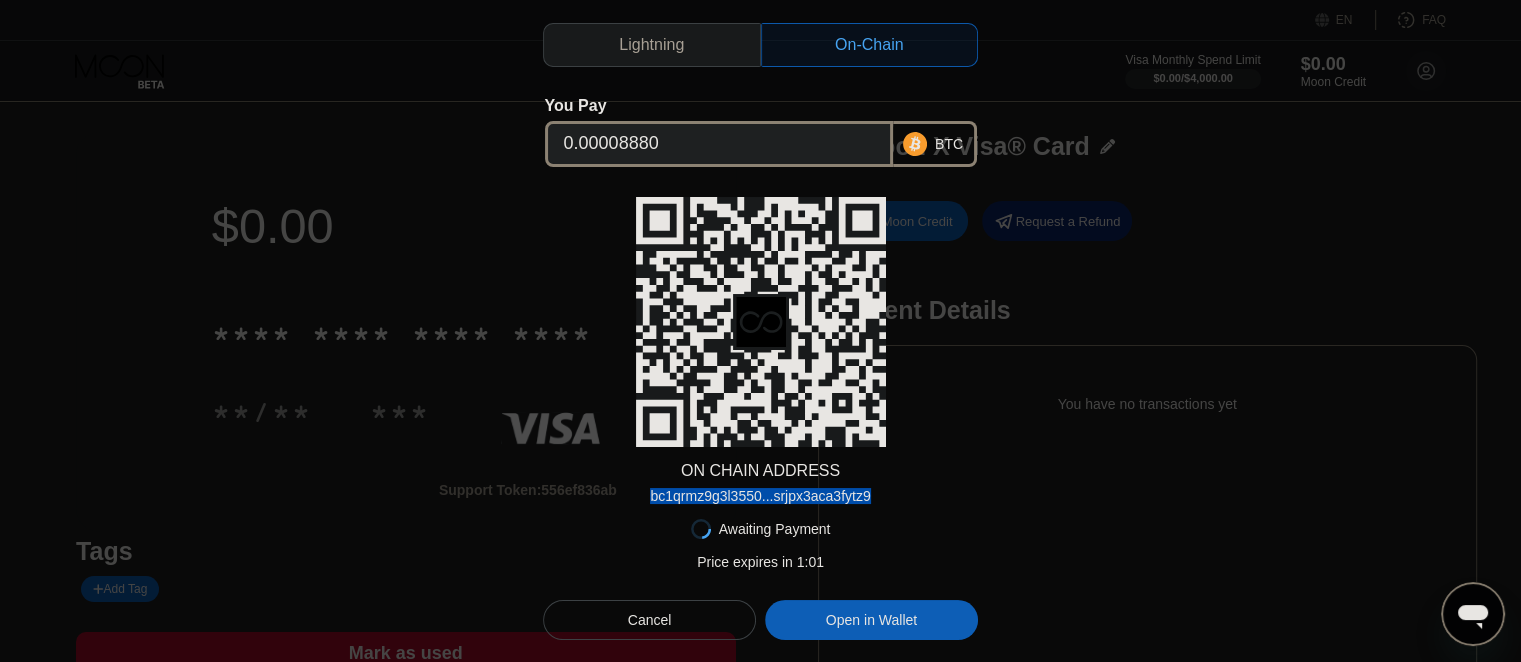 click on "Lightning On-Chain You Pay 0.00008880 BTC ON CHAIN   ADDRESS bc1qrmz9g3l3550...srjpx3aca3fytz9 Awaiting Payment Price expires in   2 : 50 Price expires in   1 : 01 Cancel Open in Wallet" at bounding box center [760, 331] 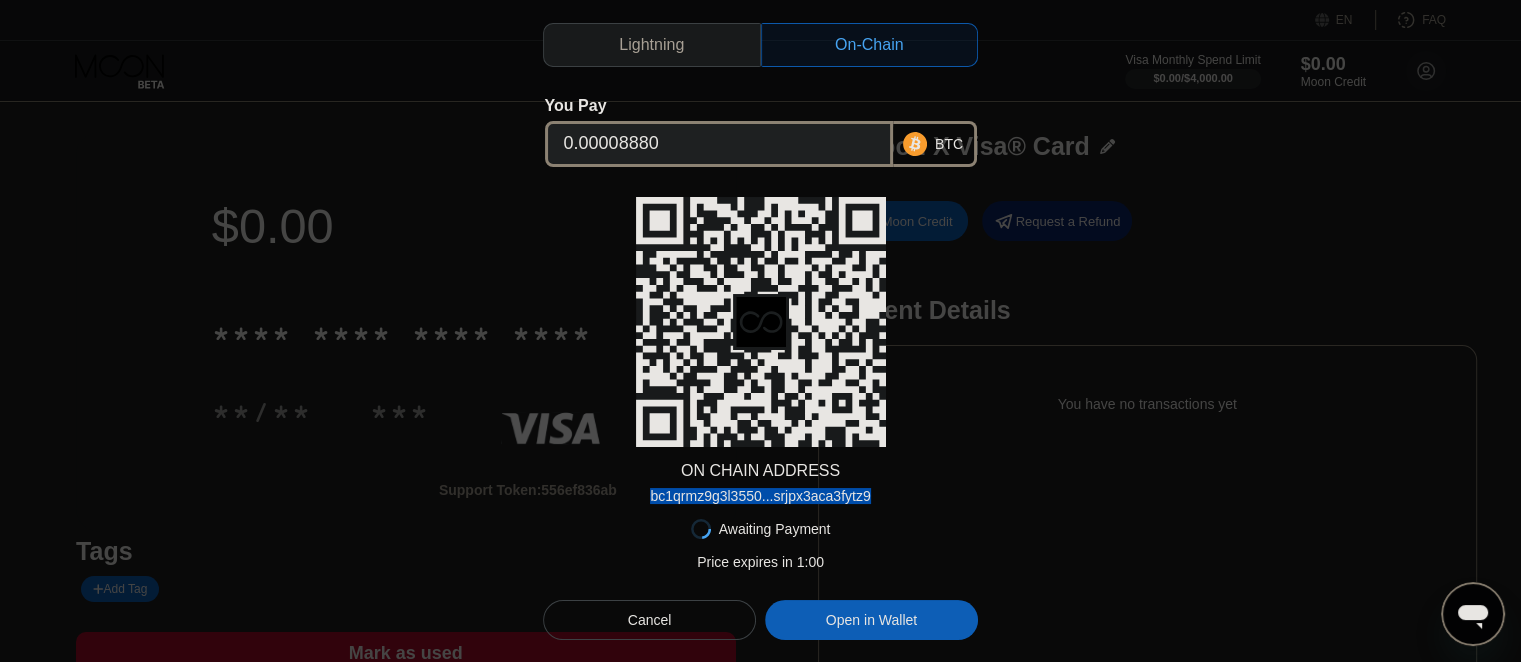 click on "Cancel" at bounding box center [650, 620] 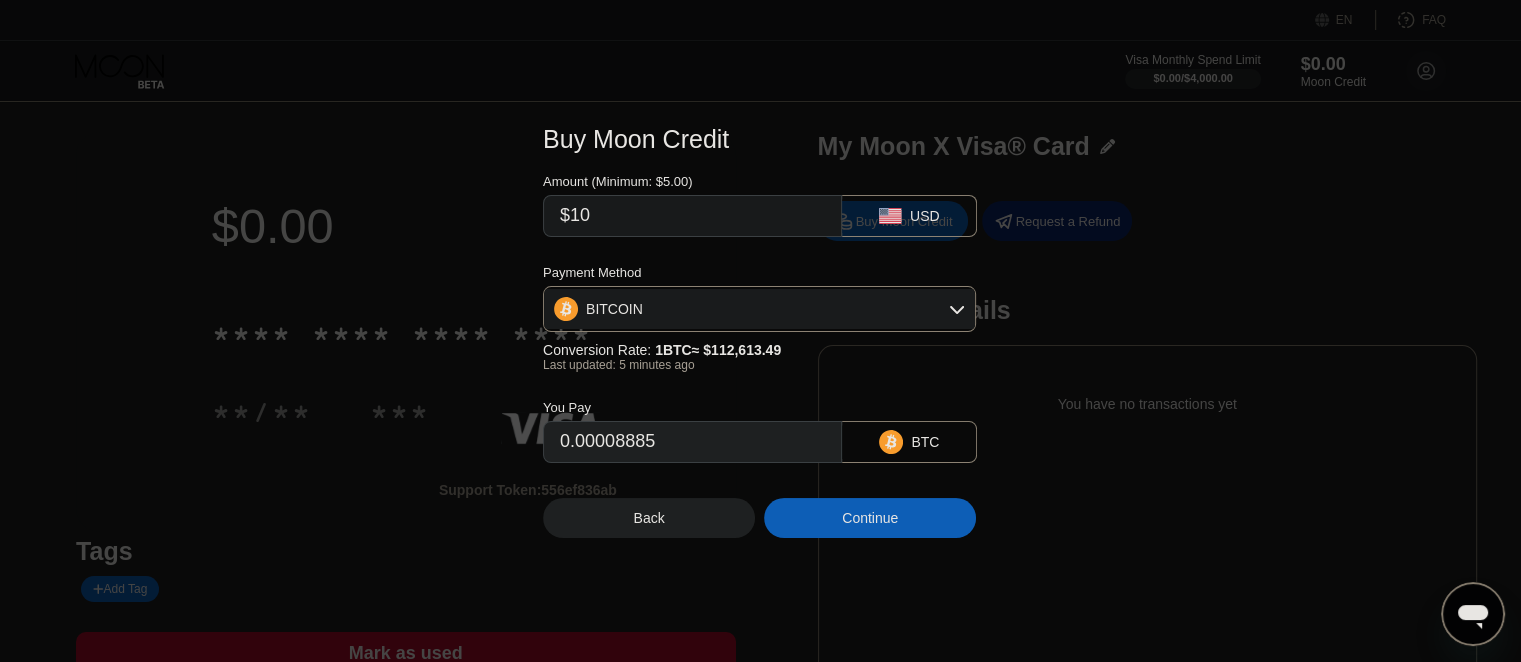 type on "0.00008885" 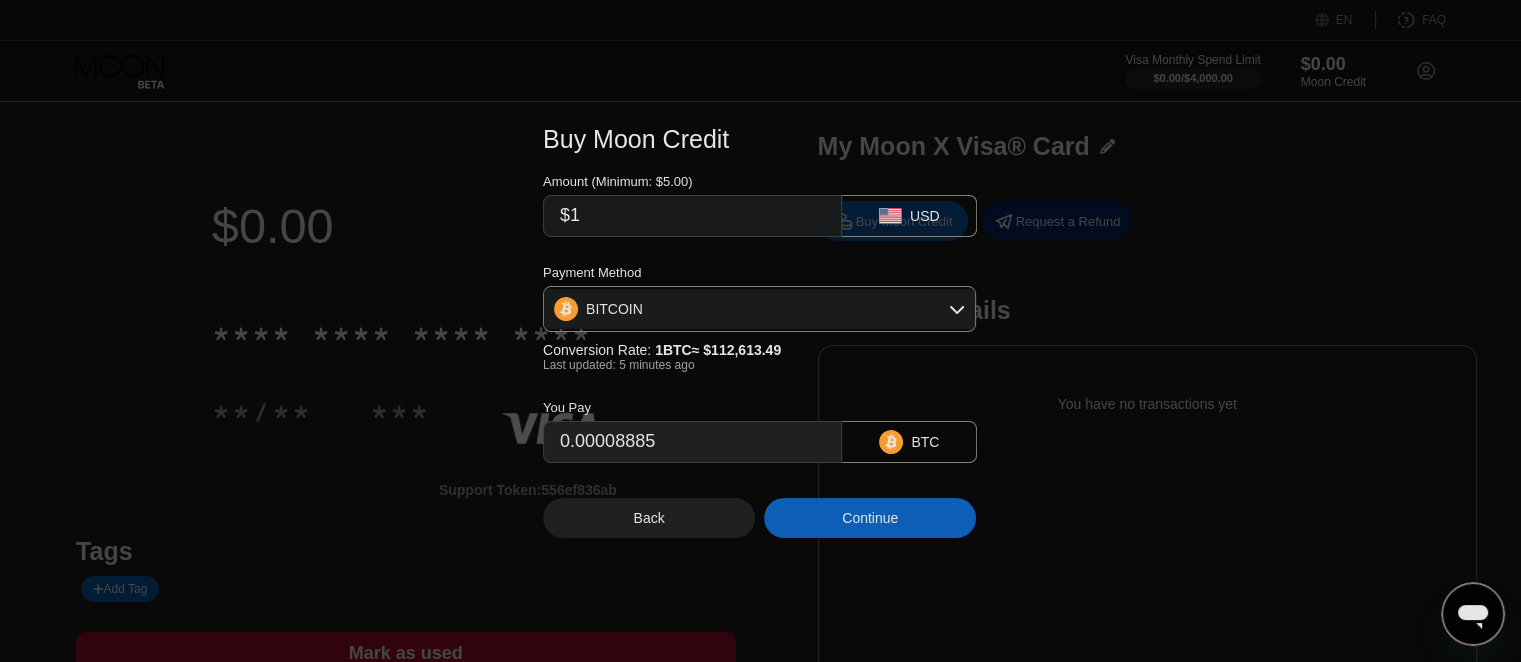 type on "0.00000889" 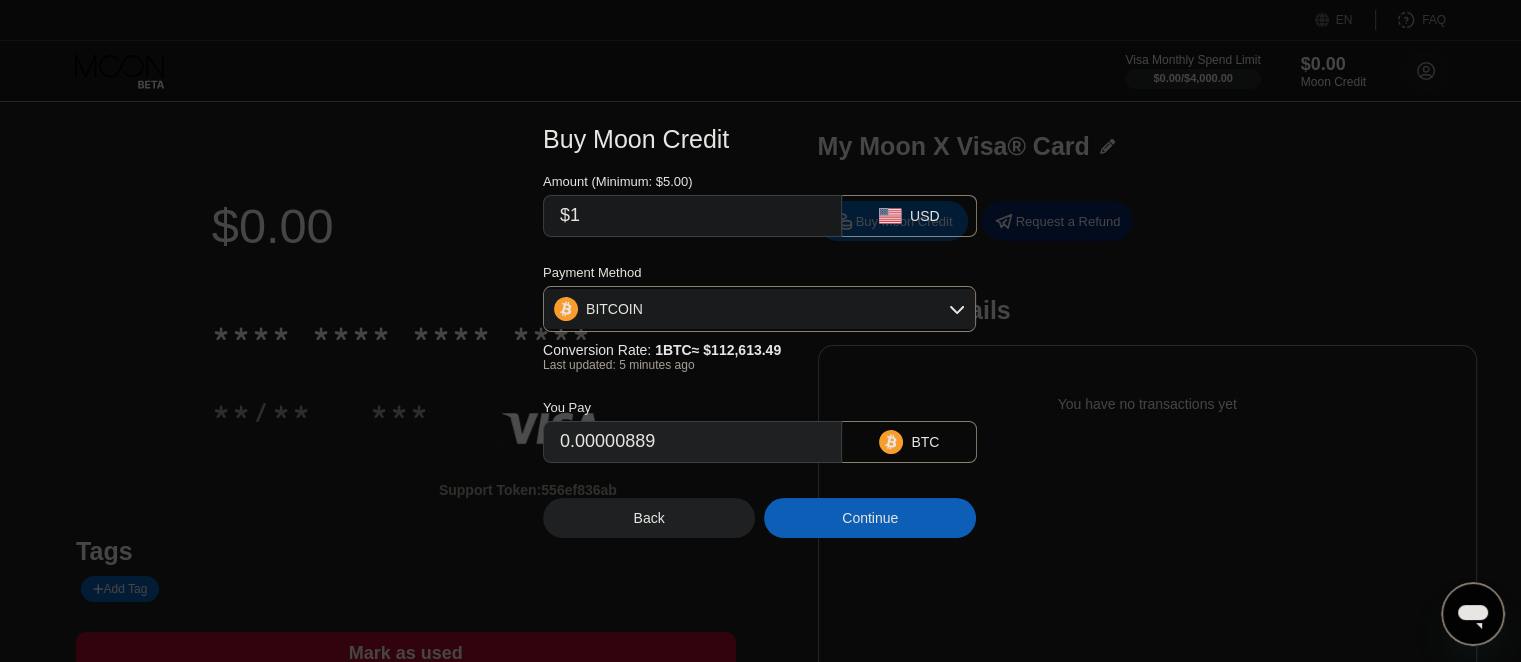type 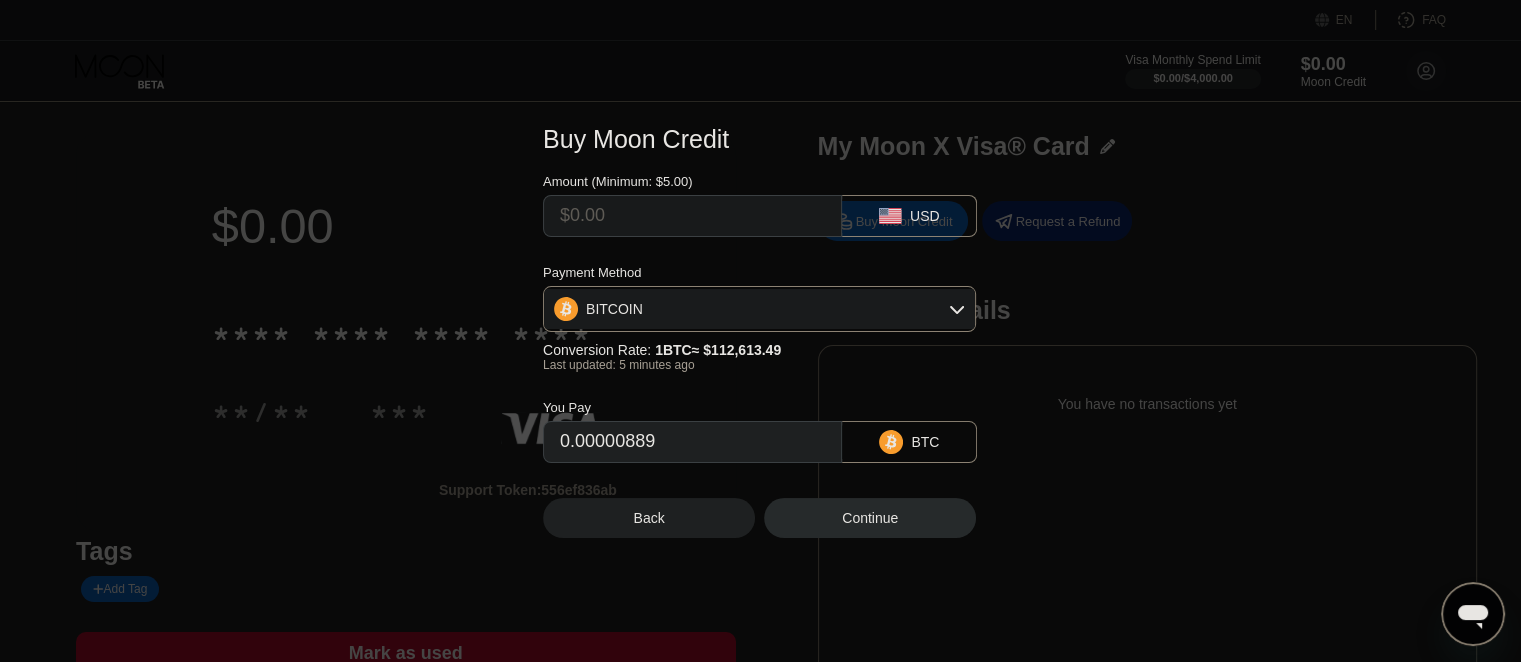 type on "0" 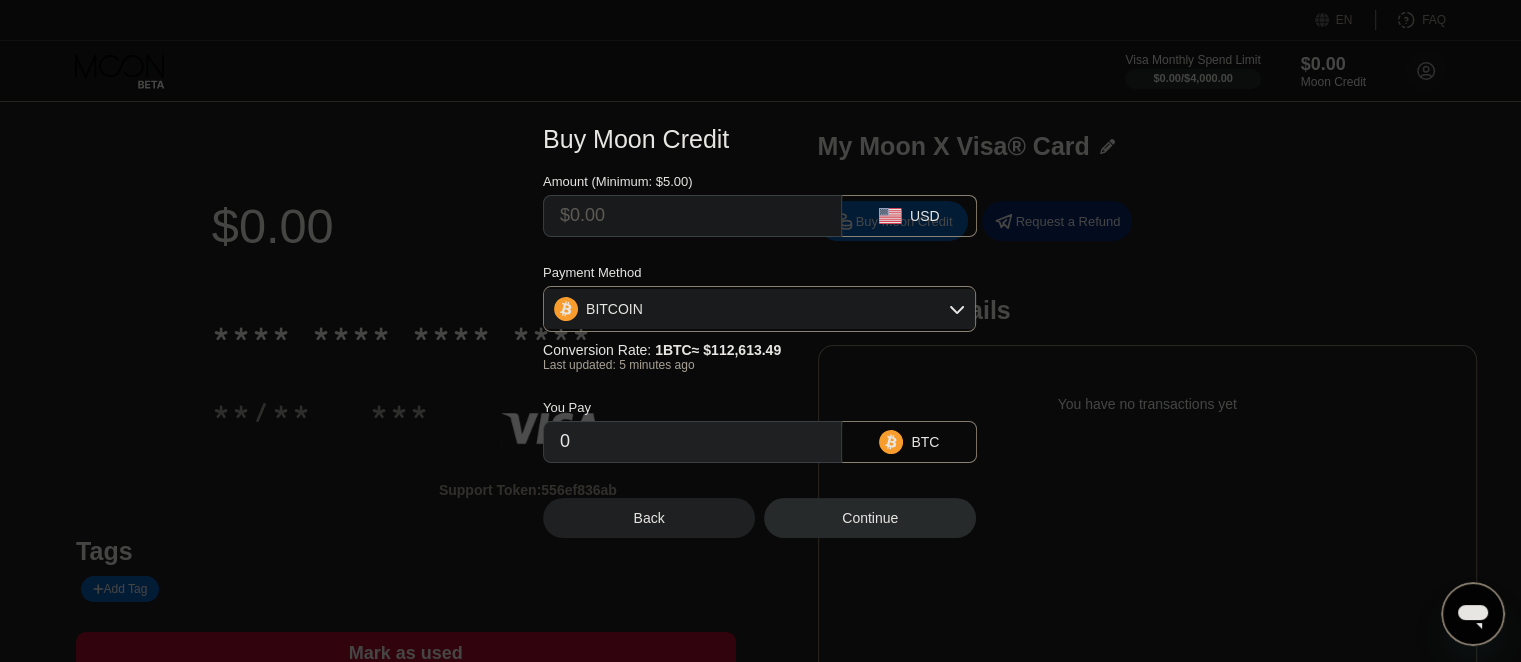 type on "$2" 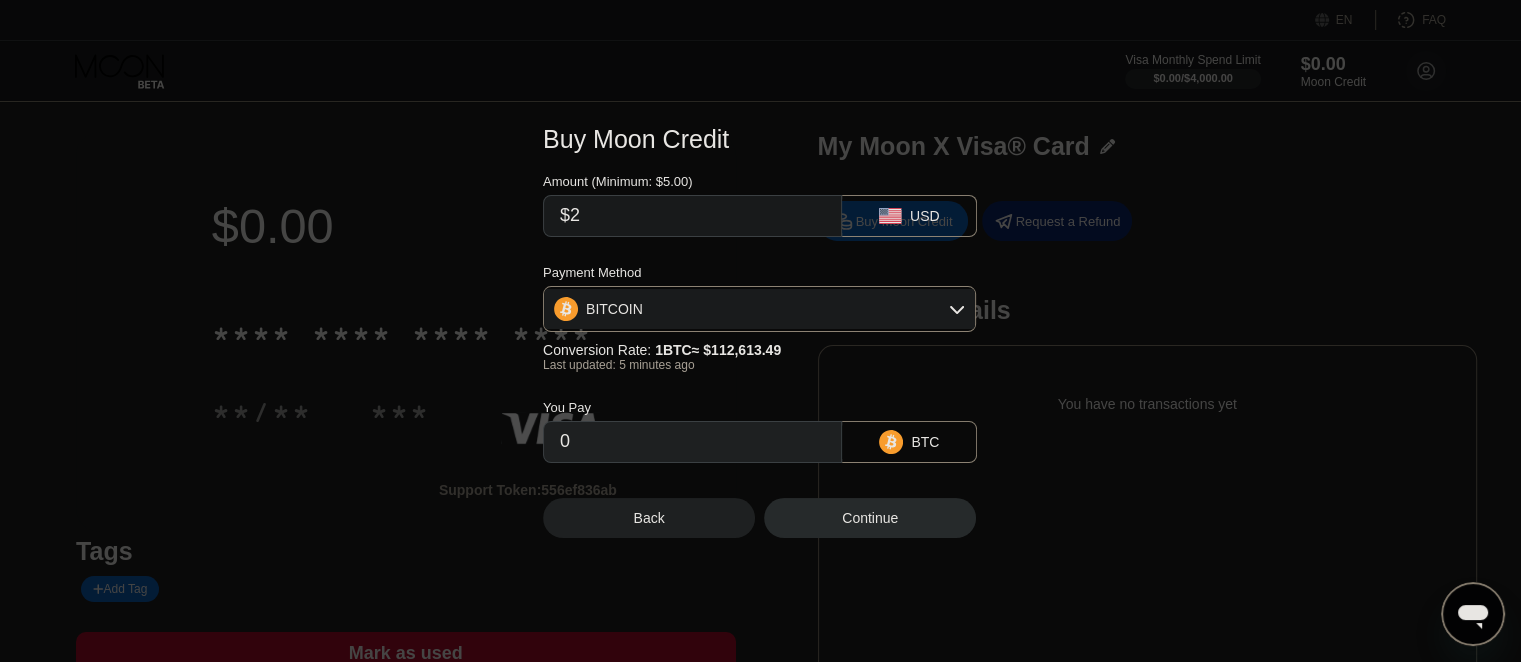 type on "0.00001777" 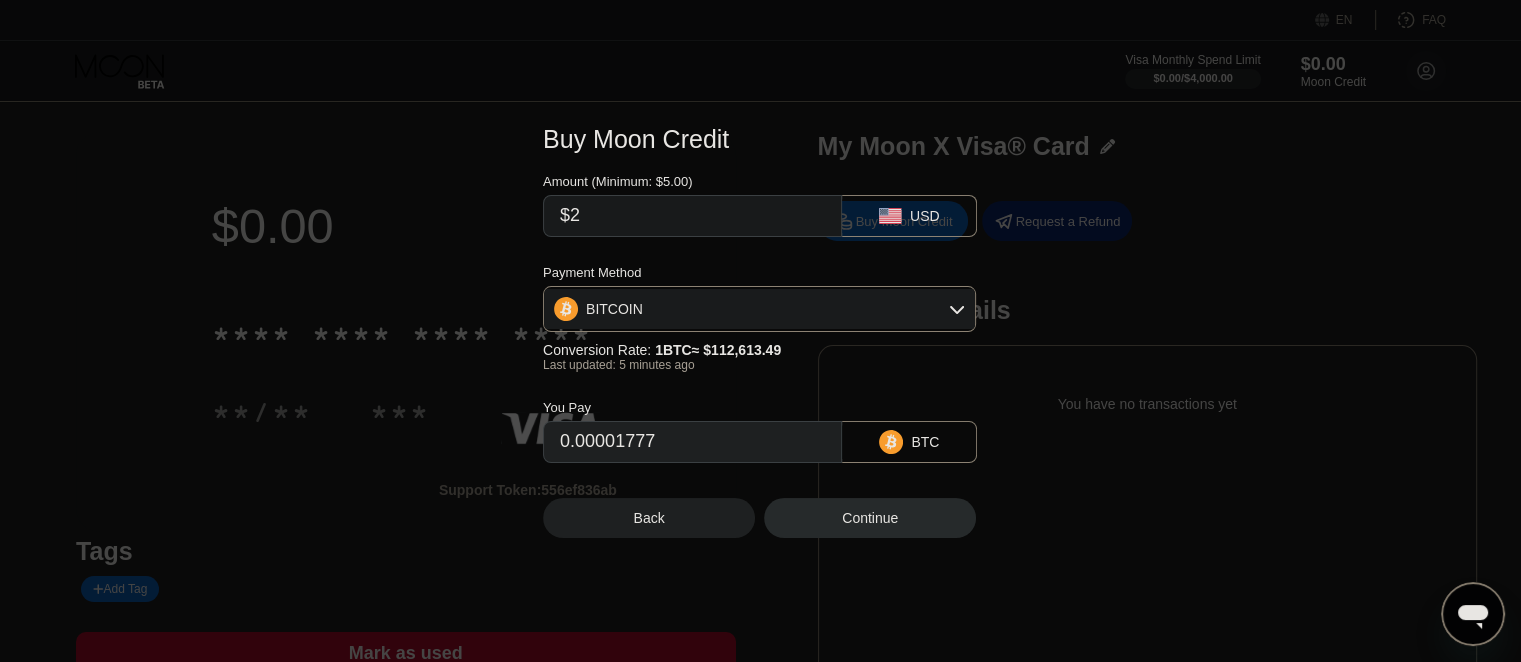 type on "$20" 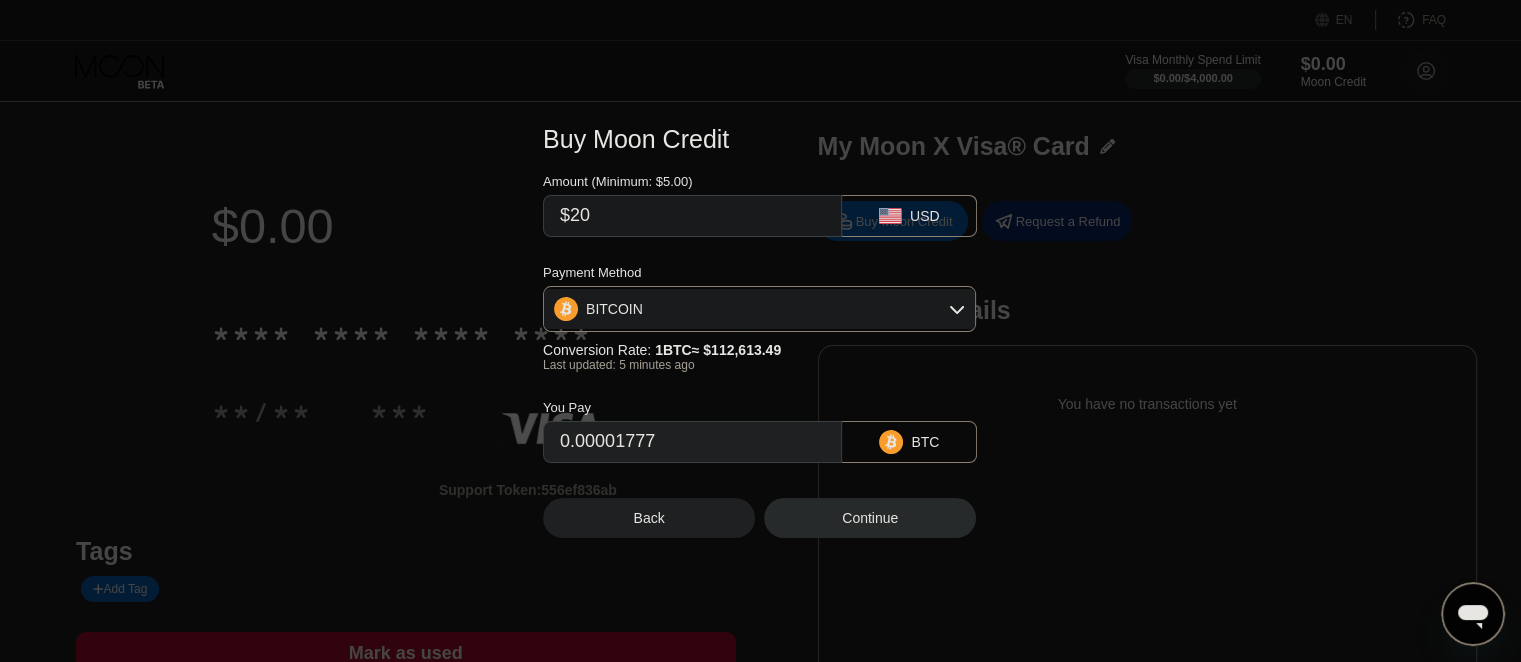 type on "0.00017769" 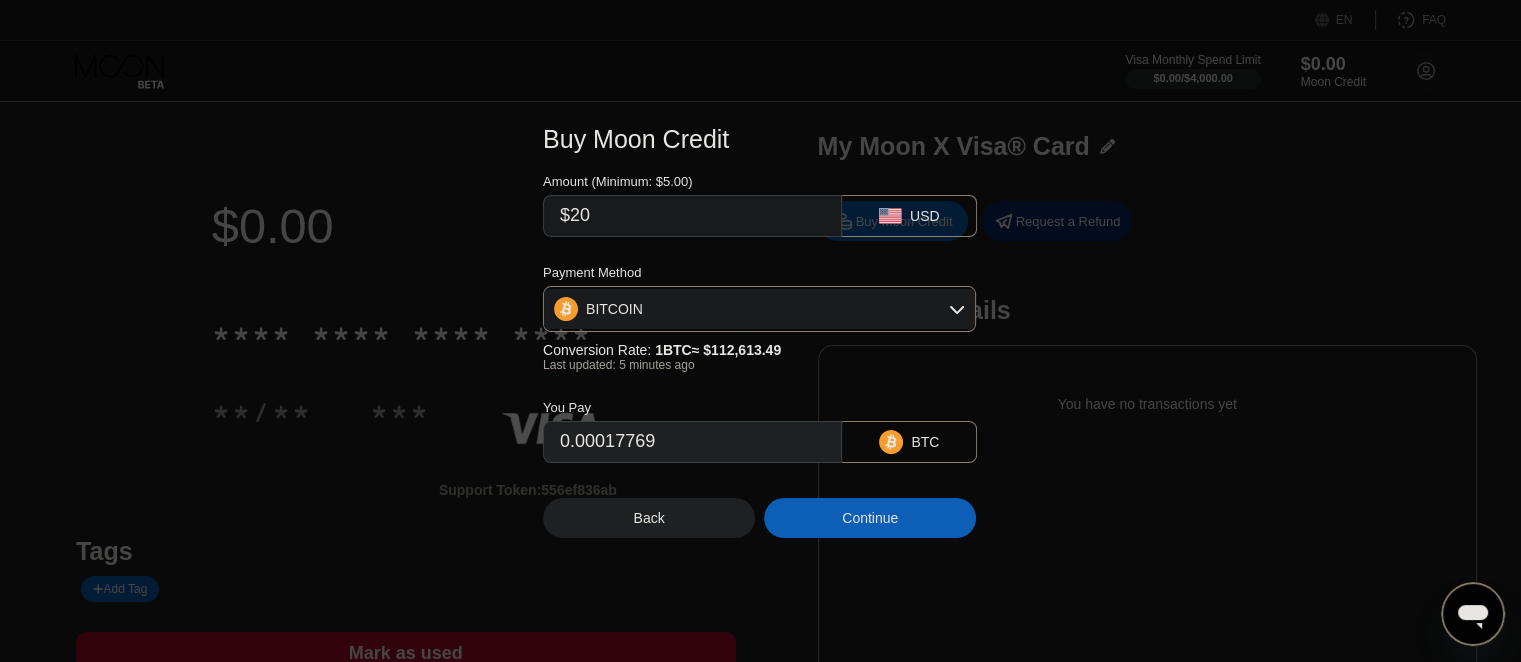type on "$20" 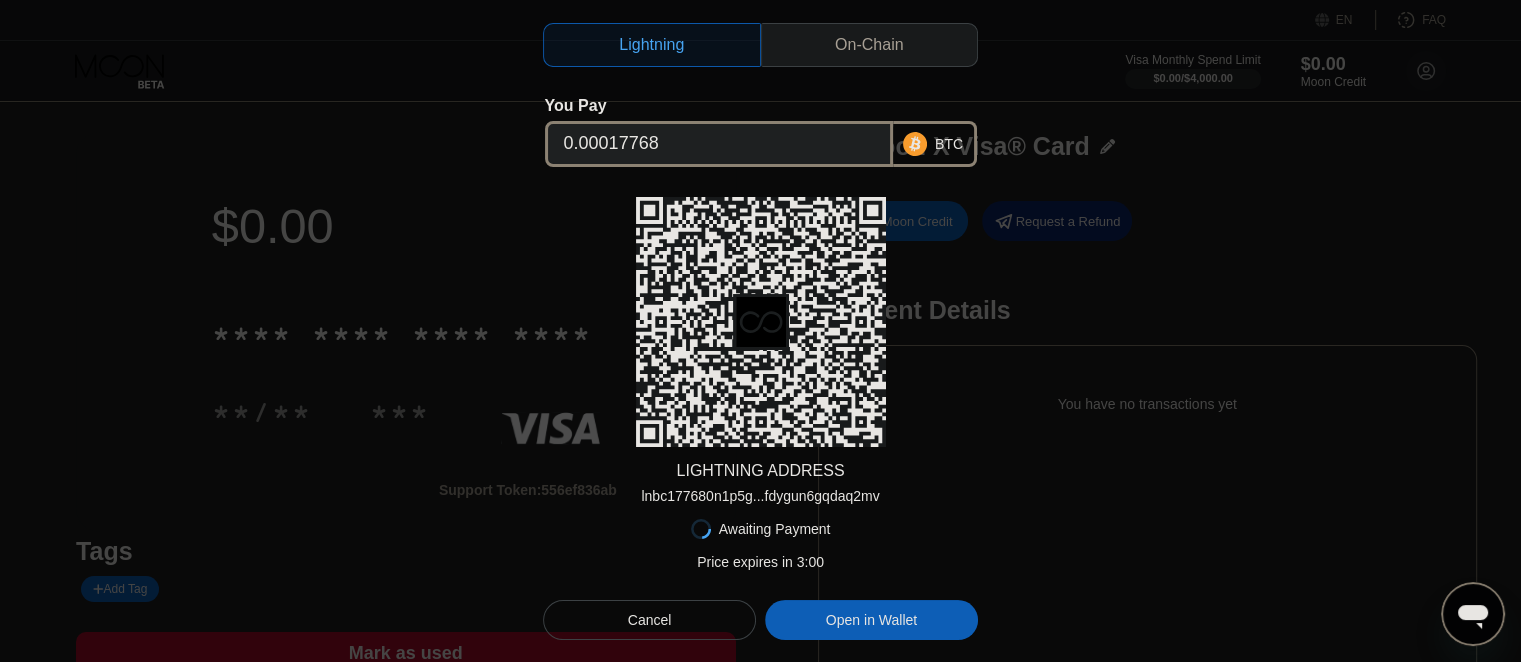 click on "On-Chain" at bounding box center (869, 45) 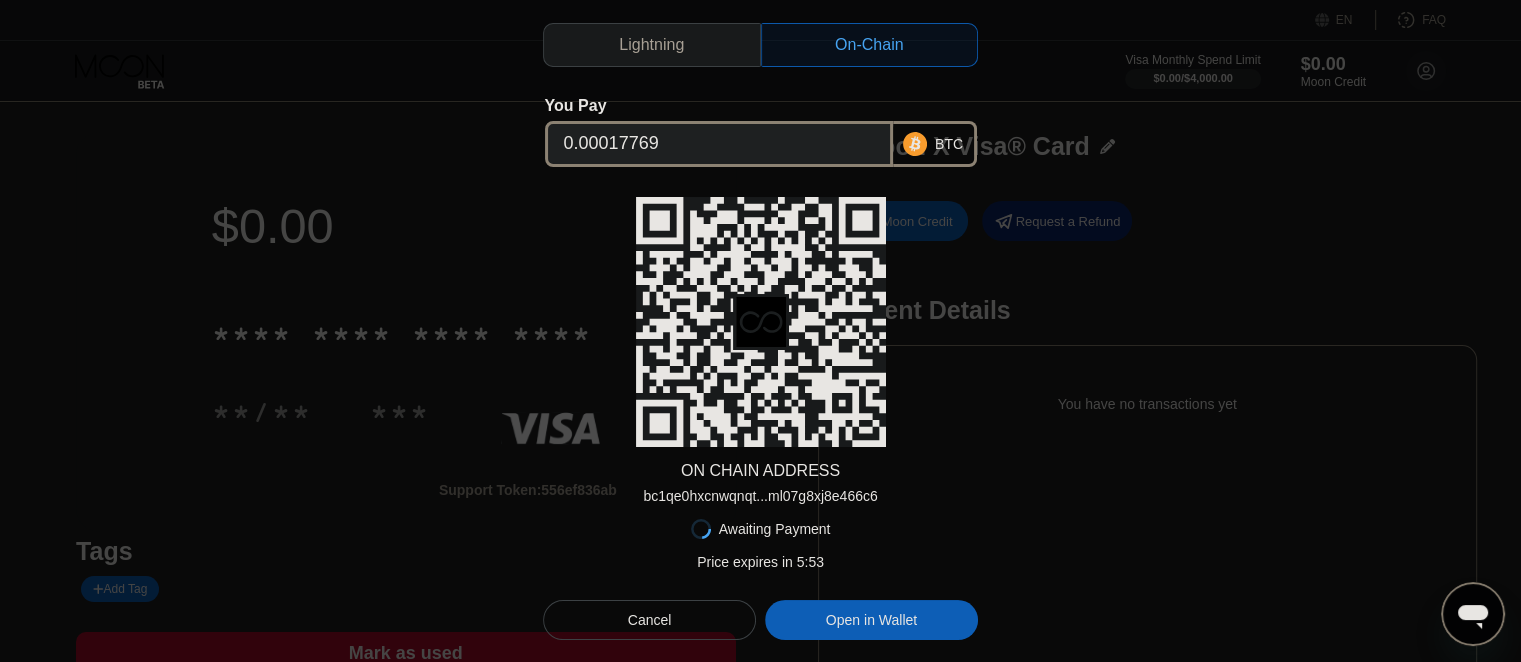 click on "bc1qe0hxcnwqnqt...ml07g8xj8e466c6" at bounding box center (760, 496) 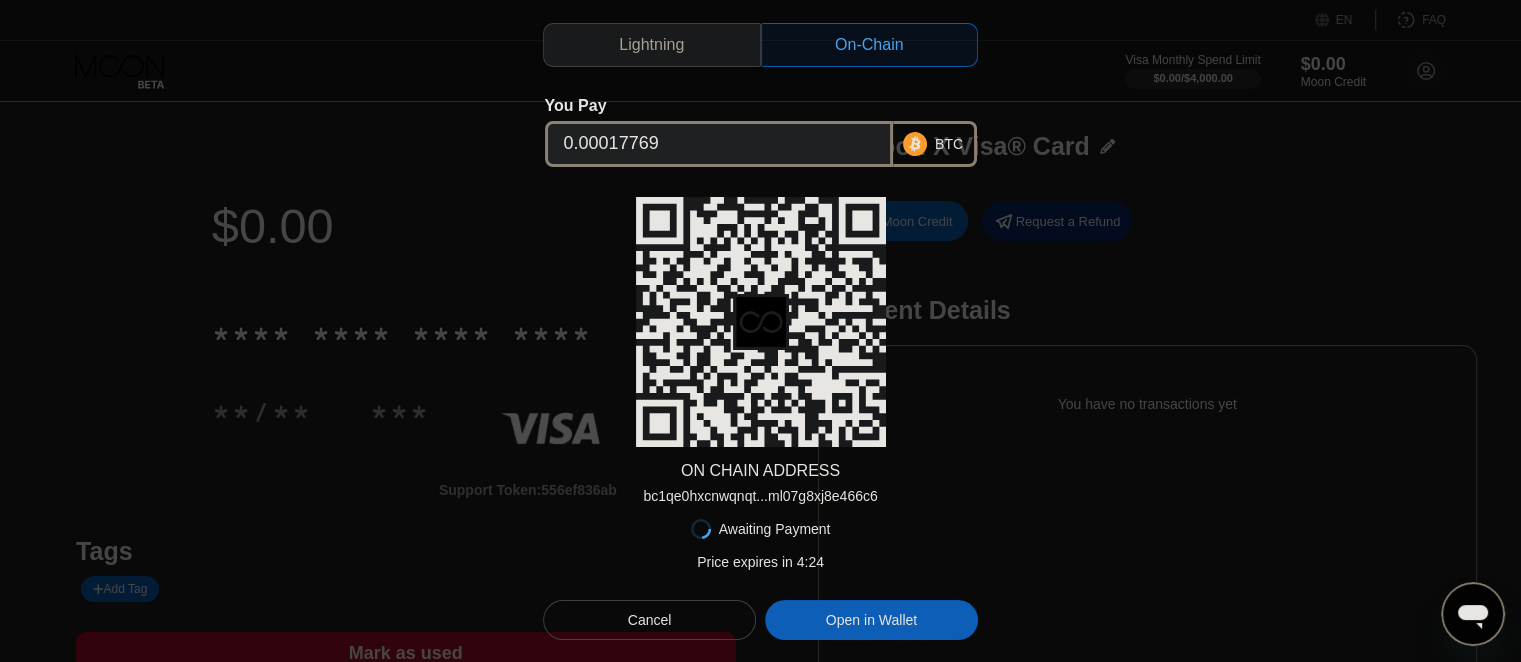 click on "BTC" at bounding box center (935, 144) 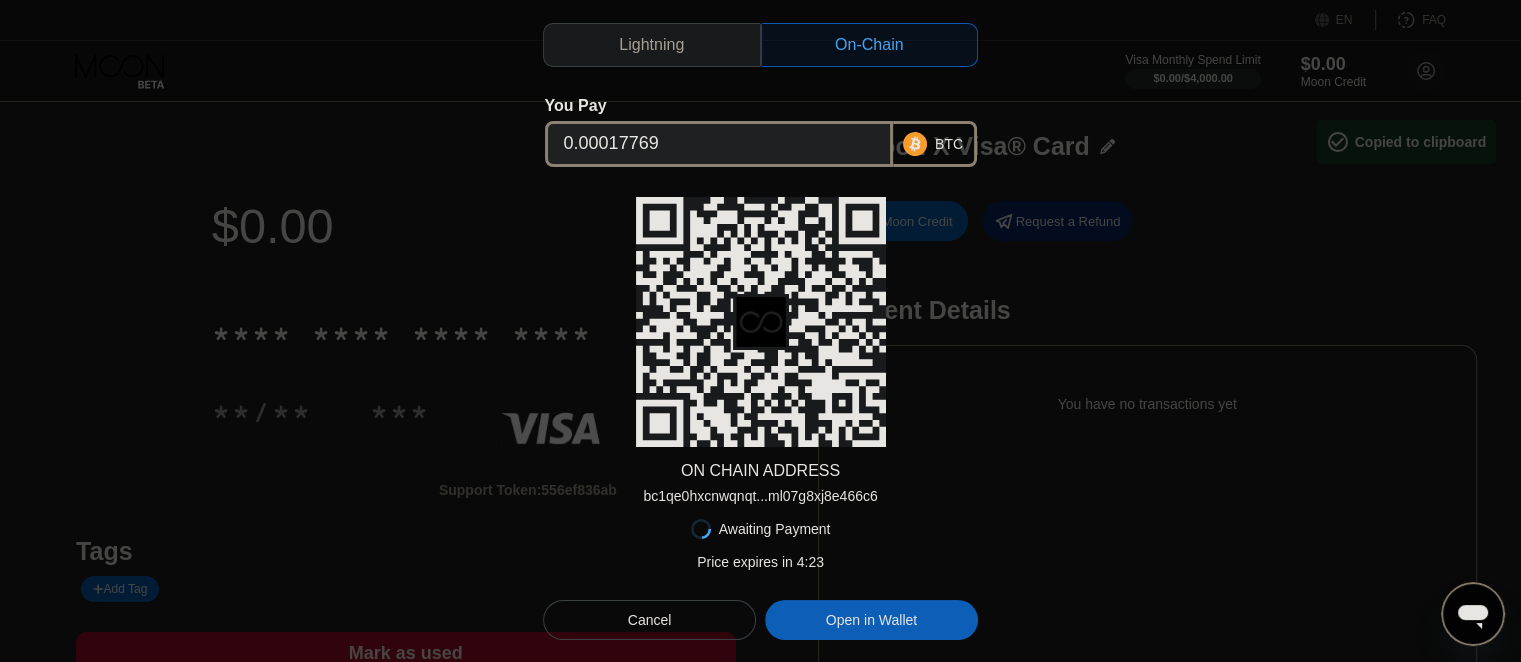 click 